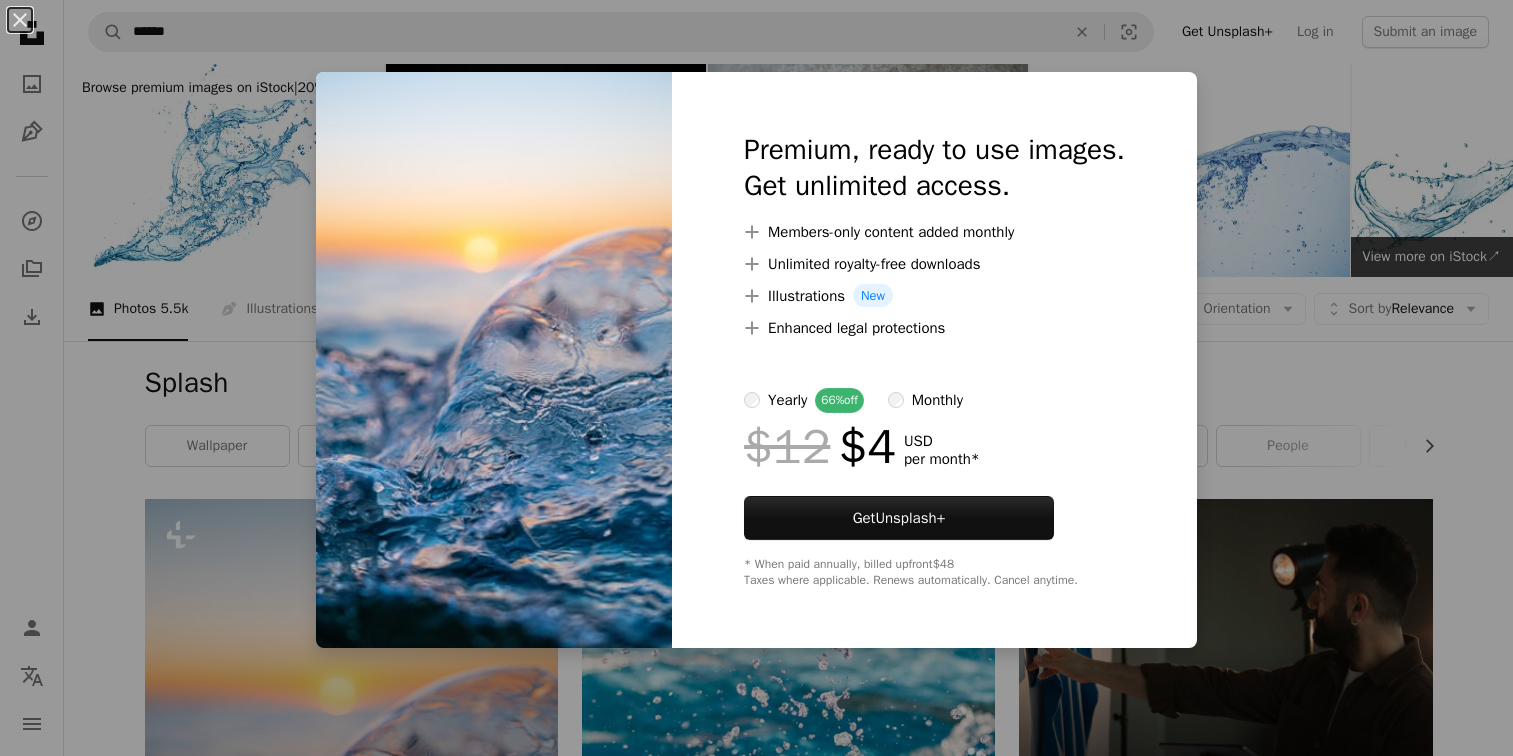 scroll, scrollTop: 500, scrollLeft: 0, axis: vertical 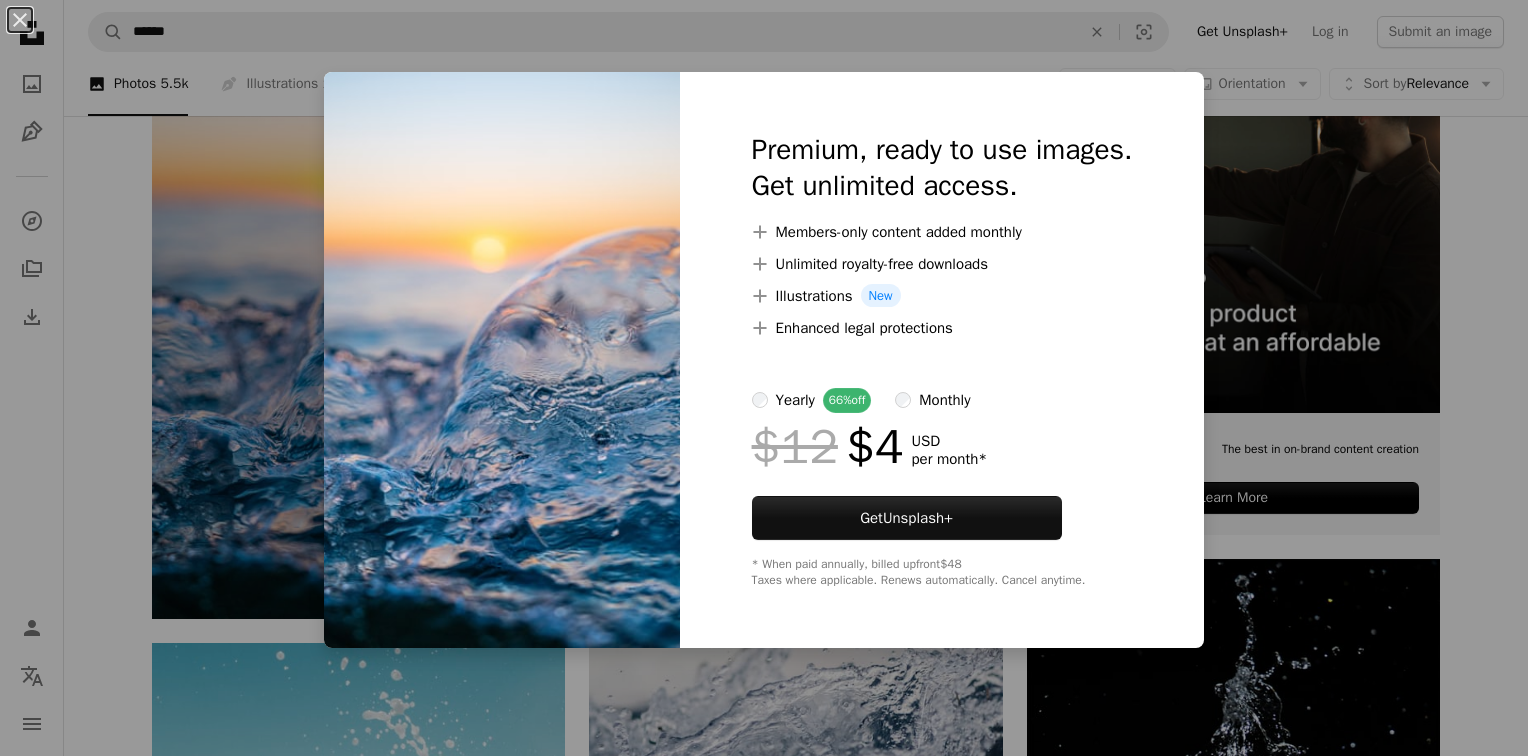 click on "An X shape Premium, ready to use images. Get unlimited access. A plus sign Members-only content added monthly A plus sign Unlimited royalty-free downloads A plus sign Illustrations  New A plus sign Enhanced legal protections yearly 66%  off monthly $12   $4 USD per month * Get  Unsplash+ * When paid annually, billed upfront  $48 Taxes where applicable. Renews automatically. Cancel anytime." at bounding box center (764, 378) 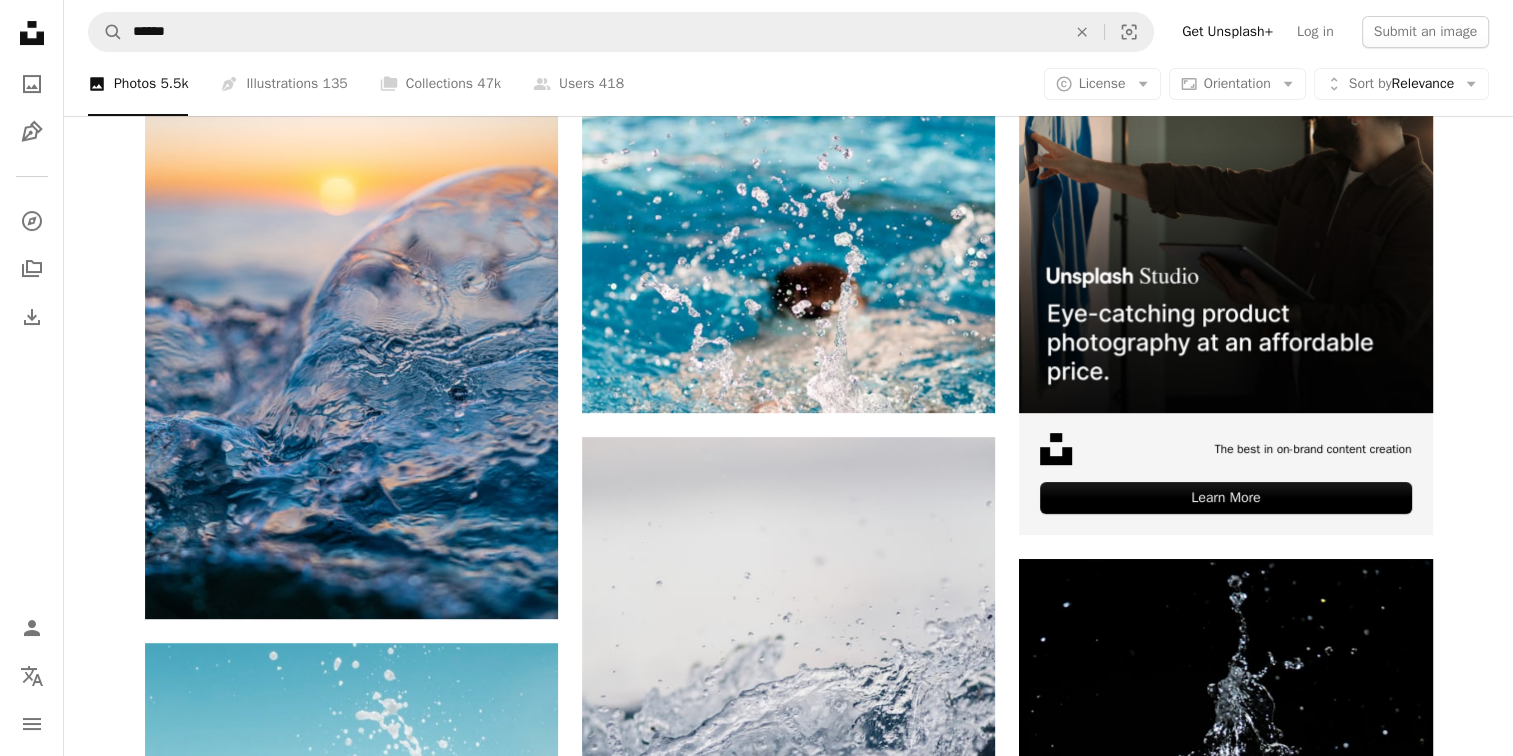 drag, startPoint x: 772, startPoint y: 263, endPoint x: 809, endPoint y: 78, distance: 188.66373 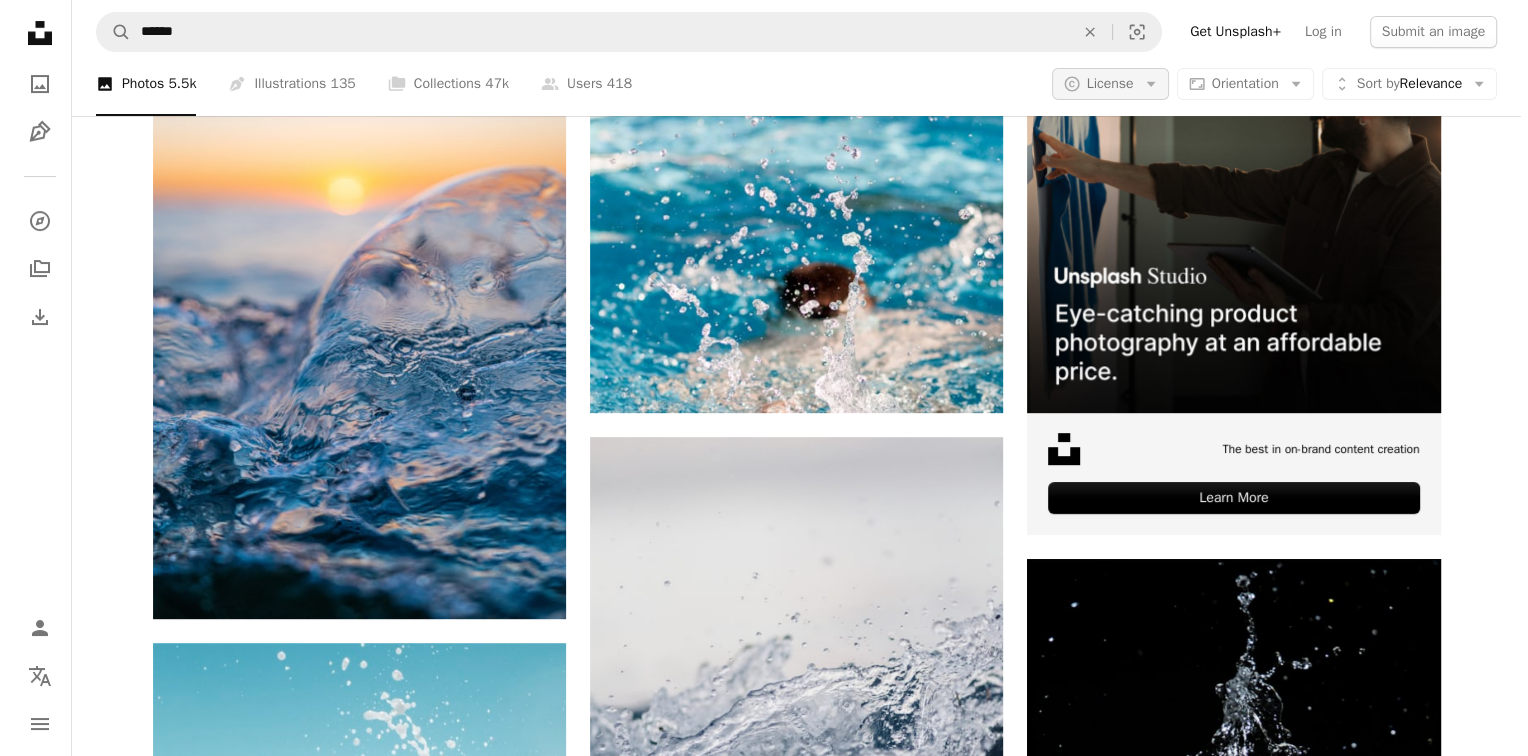 scroll, scrollTop: 0, scrollLeft: 0, axis: both 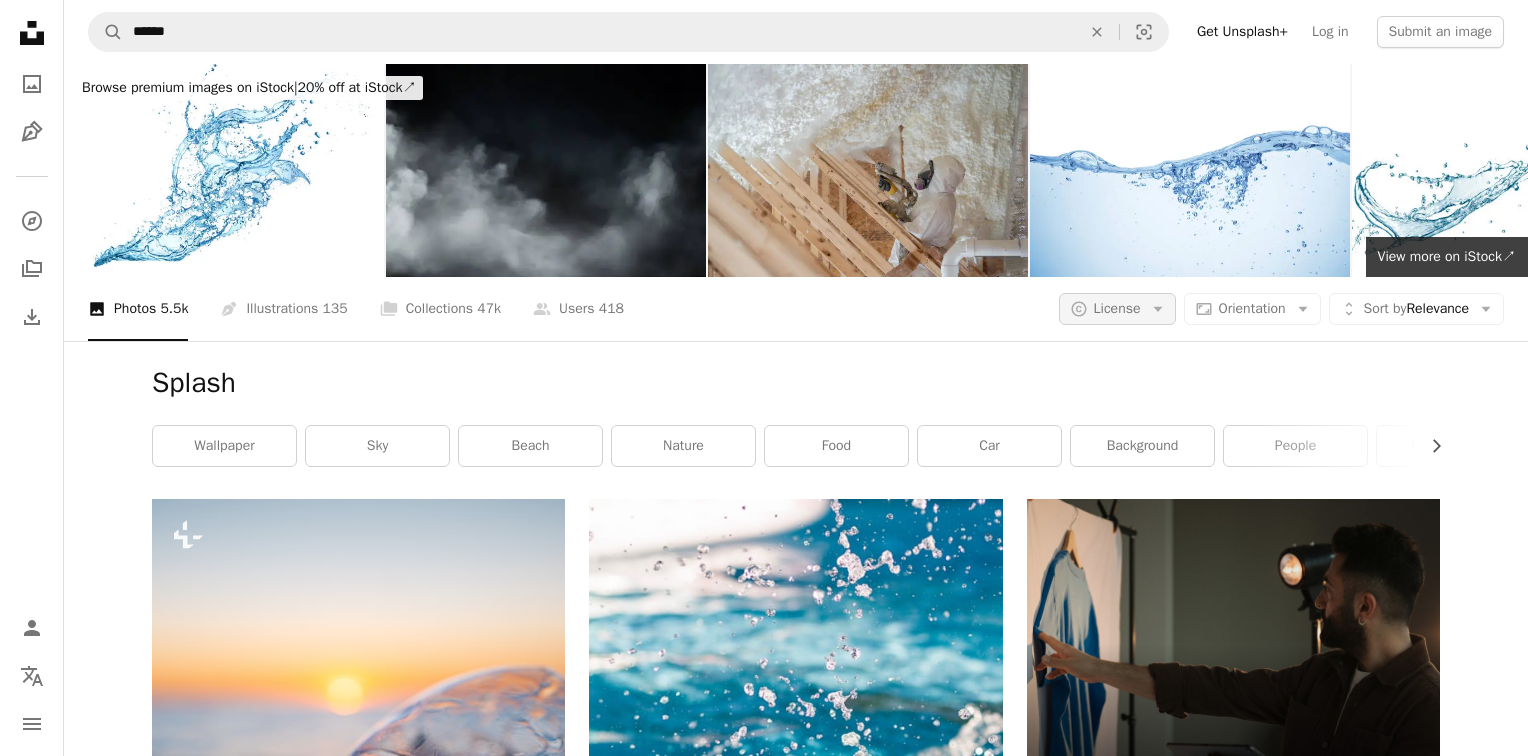 click on "Arrow down" 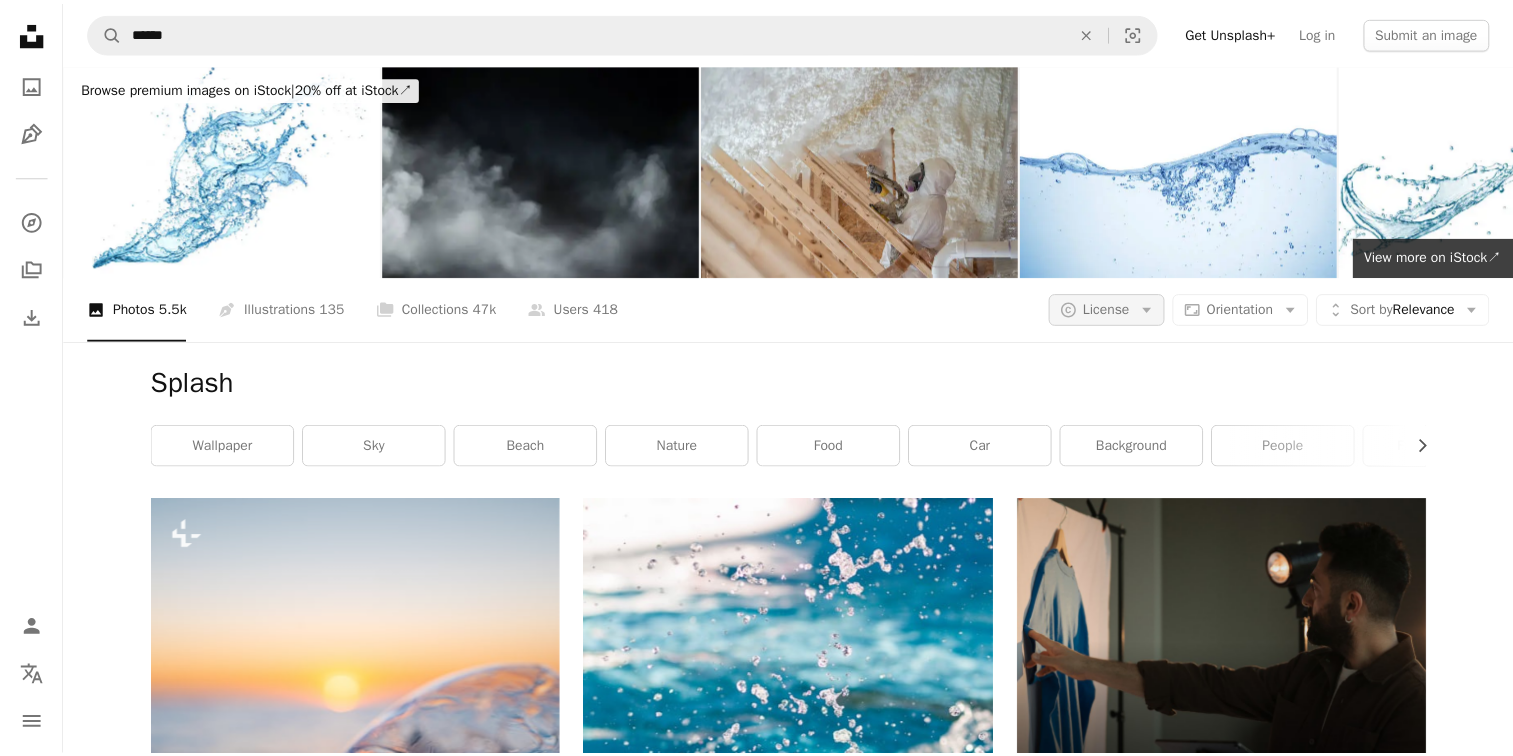 scroll, scrollTop: 500, scrollLeft: 0, axis: vertical 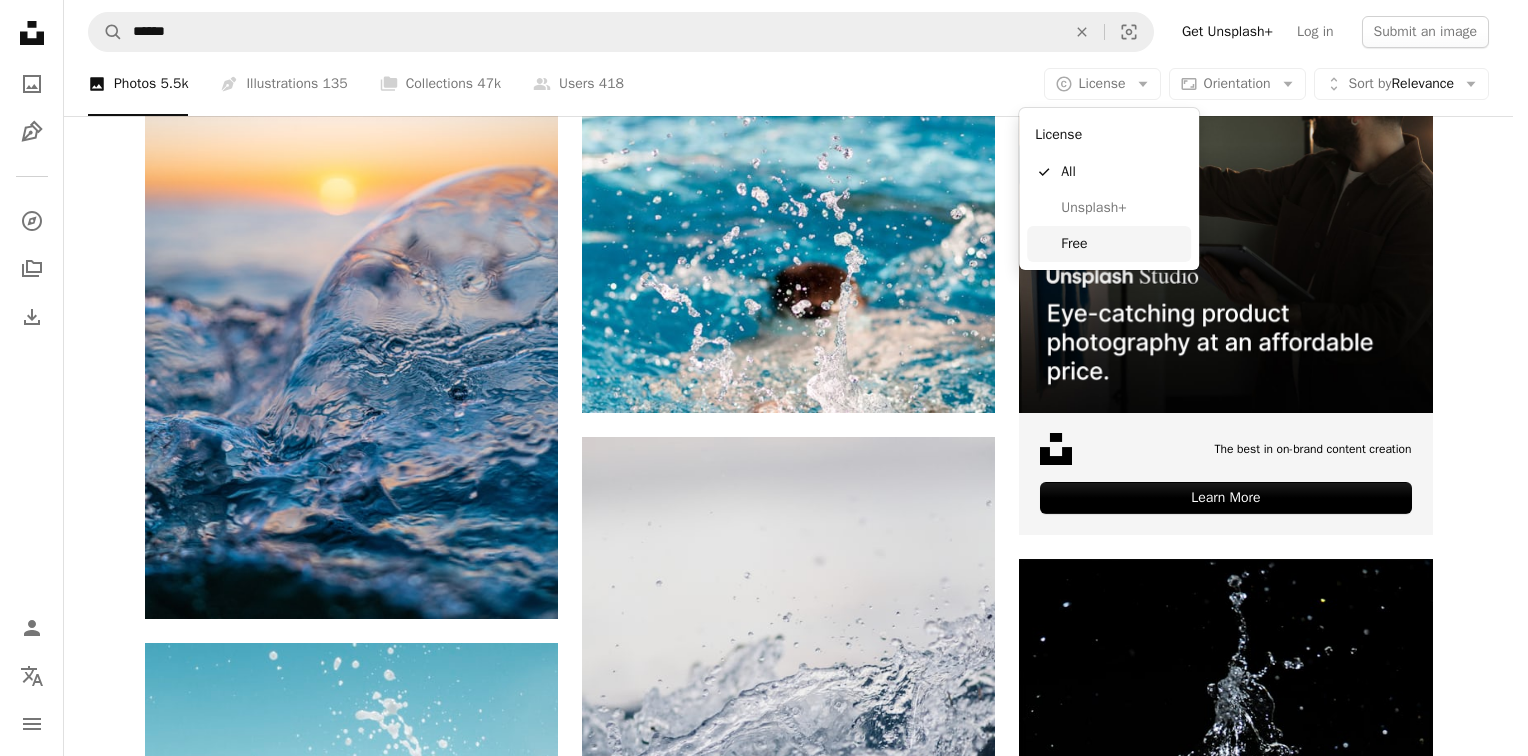 click on "Free" at bounding box center [1122, 244] 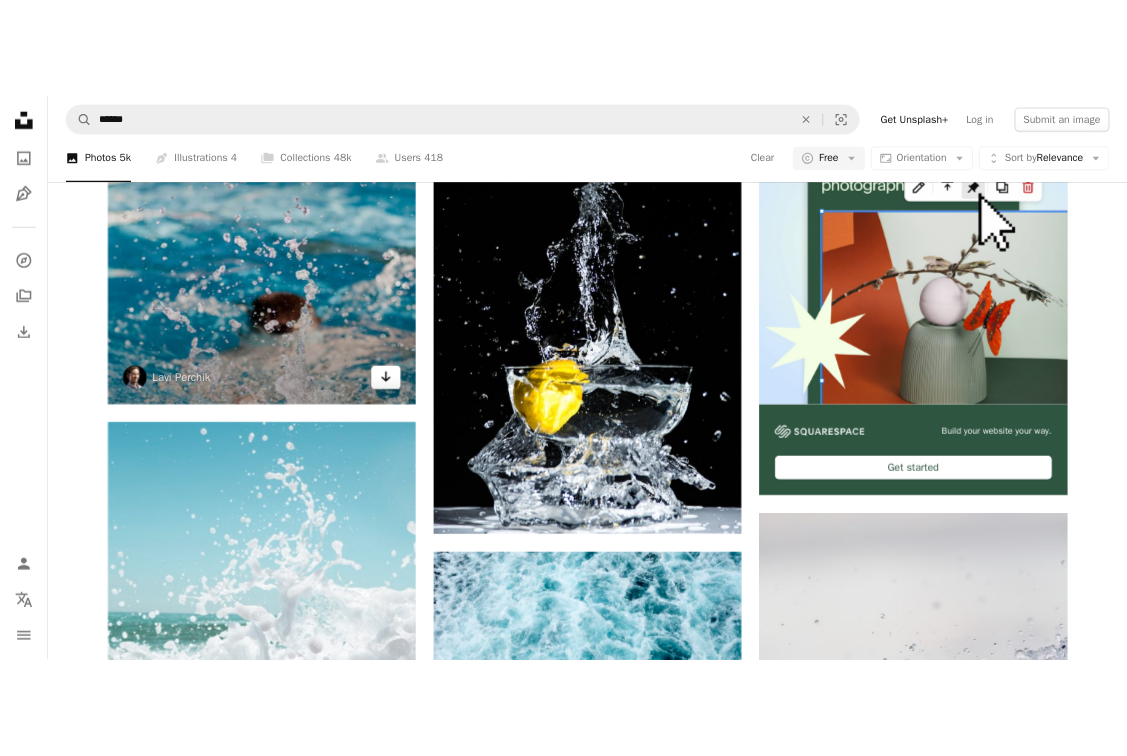 scroll, scrollTop: 300, scrollLeft: 0, axis: vertical 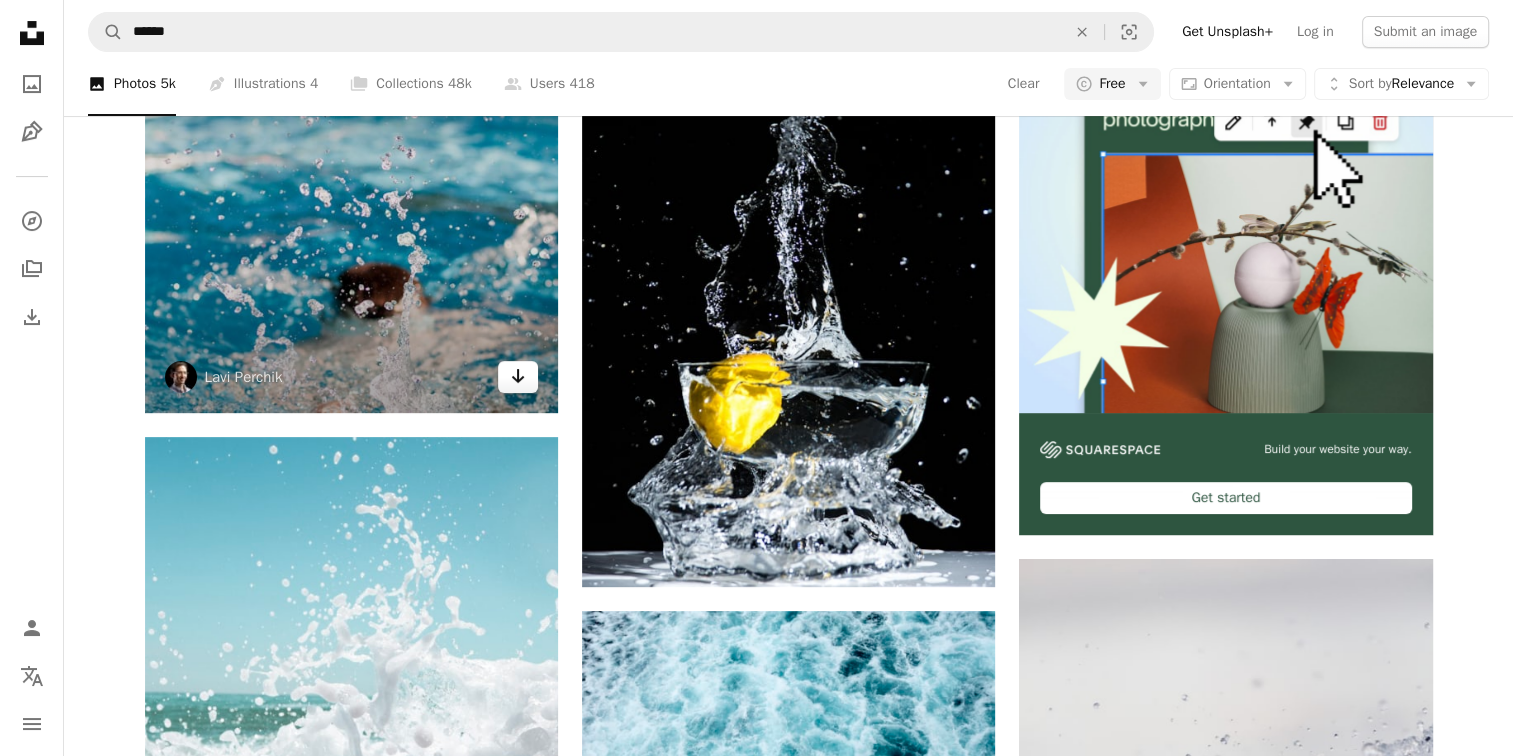 click 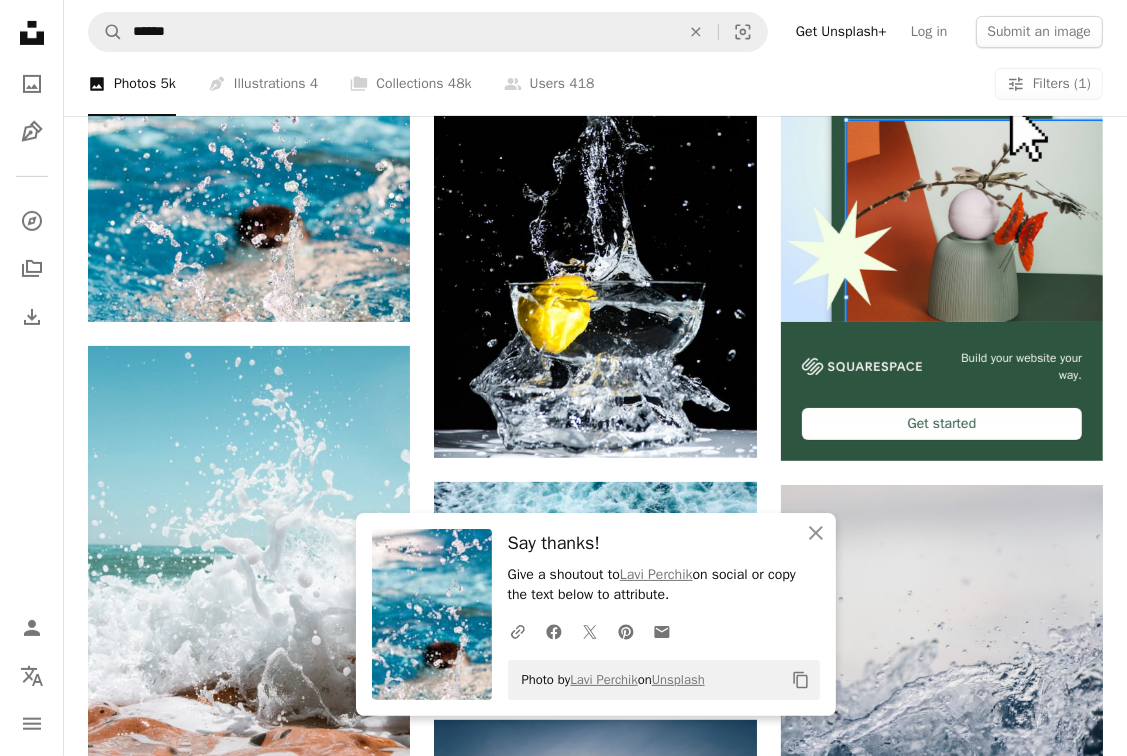 click on "A photo Photos   5k Pen Tool Illustrations   4 A stack of folders Collections   48k A group of people Users   418 Clear A copyright icon © Free Arrow down Aspect ratio Orientation Arrow down Unfold Sort by  Relevance Arrow down Filters Filters (1)" at bounding box center [595, 84] 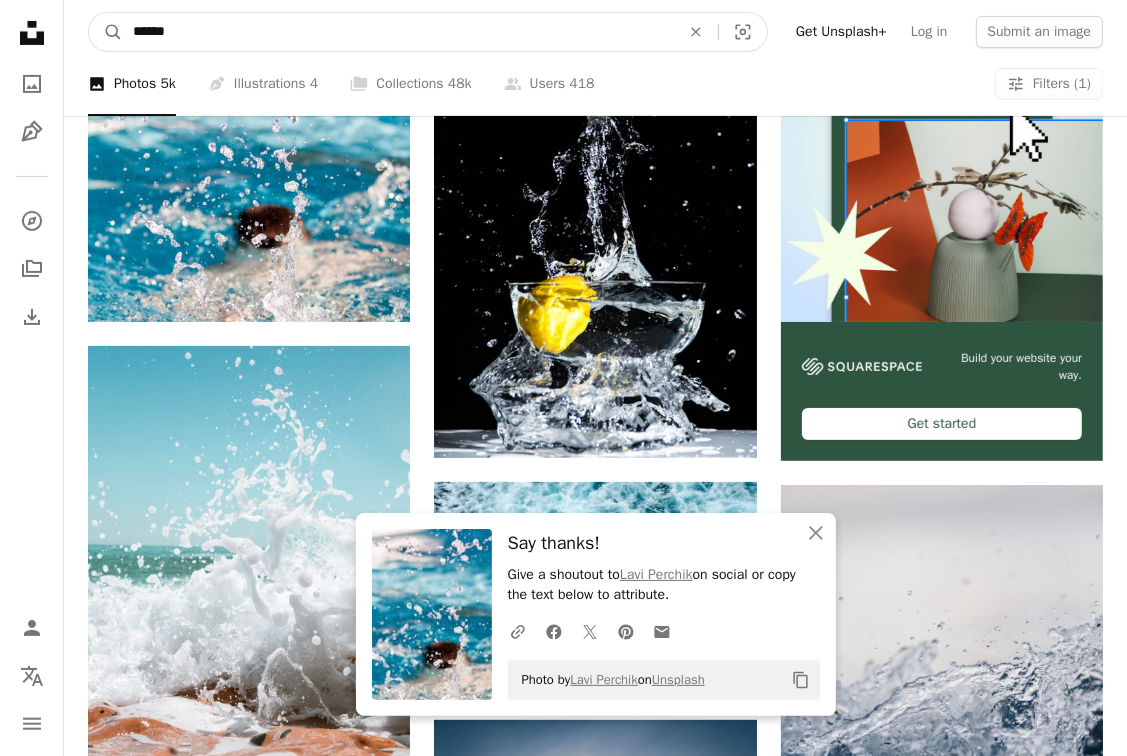 click on "******" at bounding box center (398, 32) 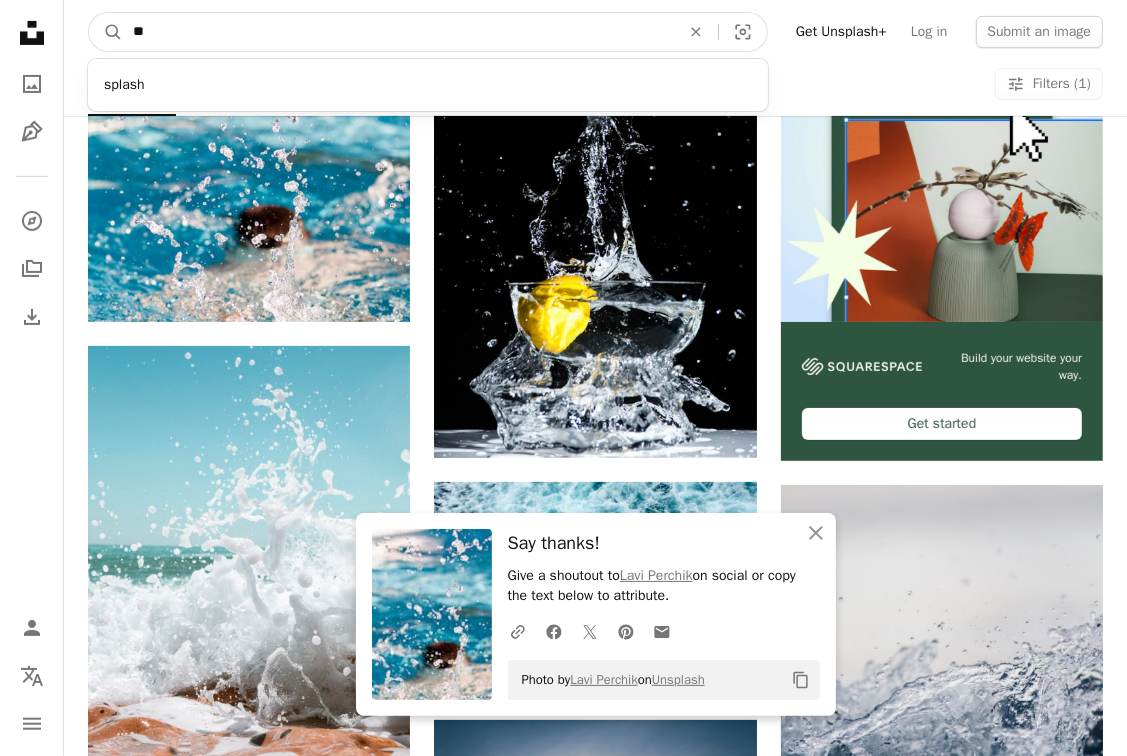 type on "*" 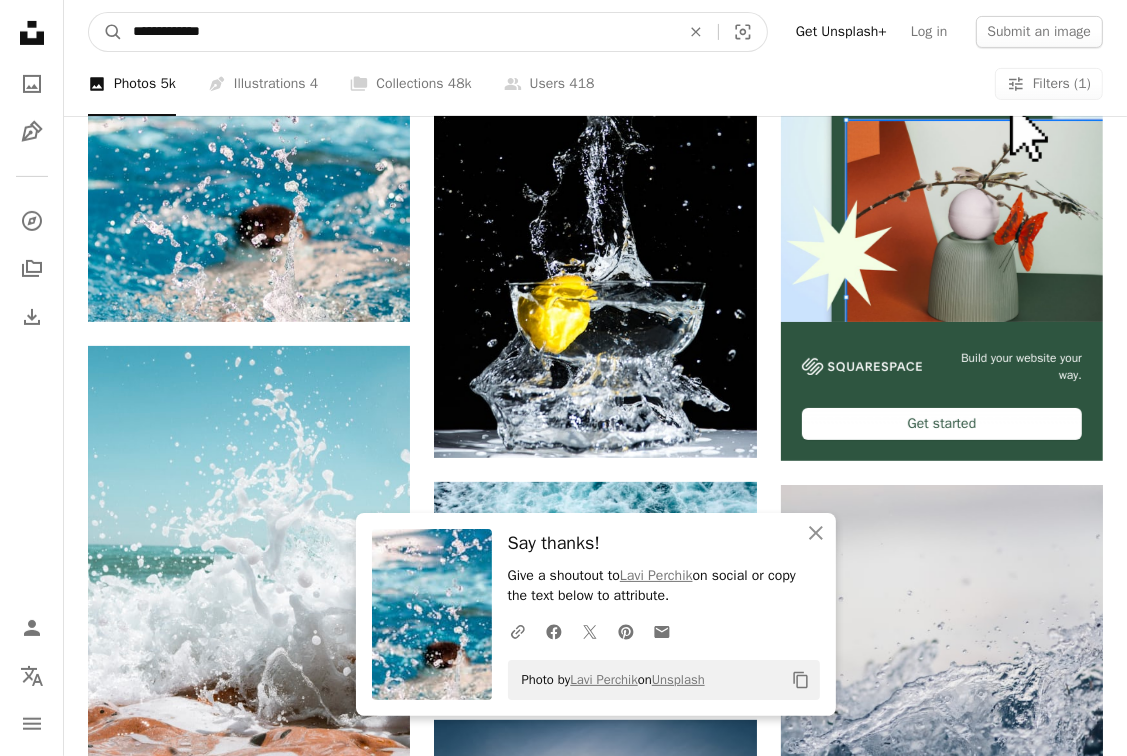 type on "**********" 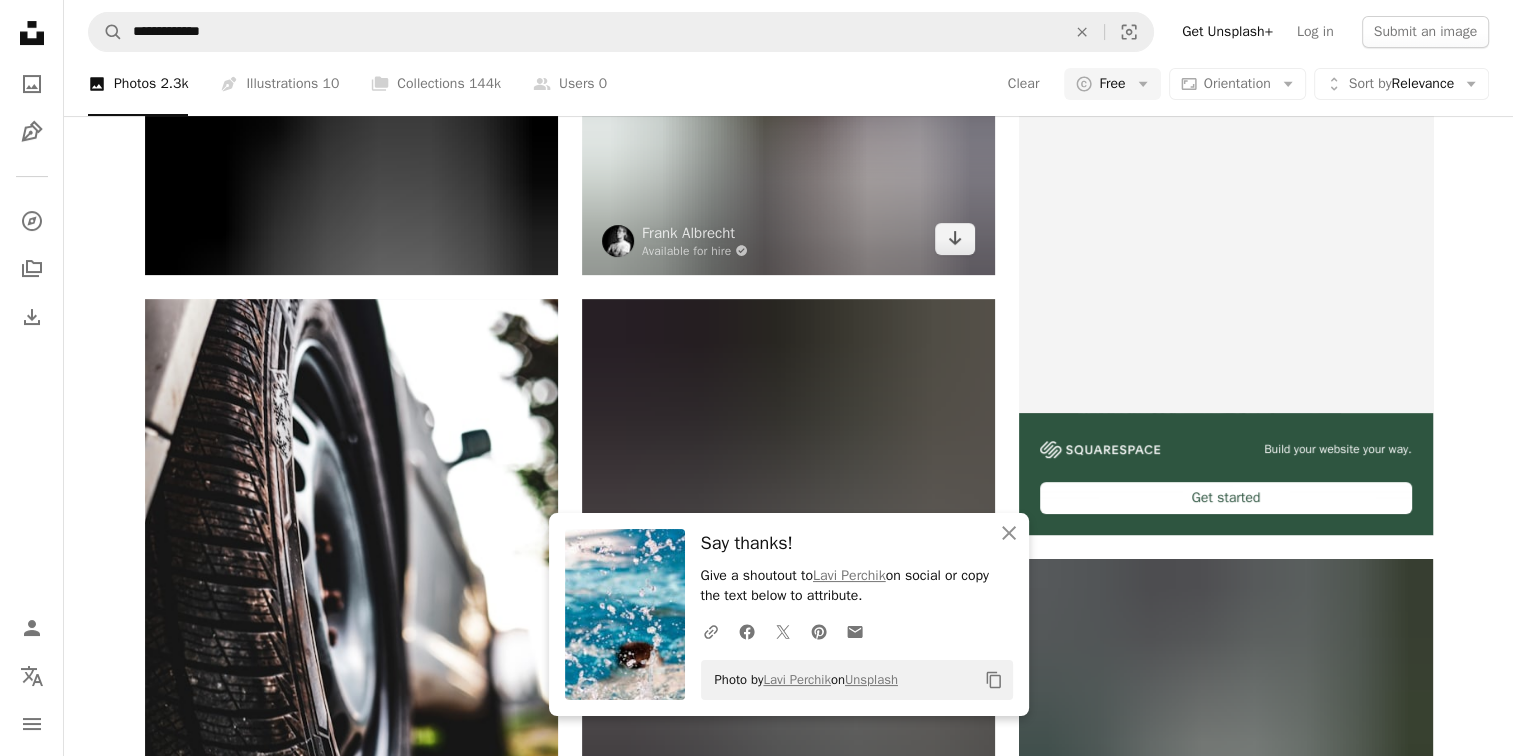 scroll, scrollTop: 0, scrollLeft: 0, axis: both 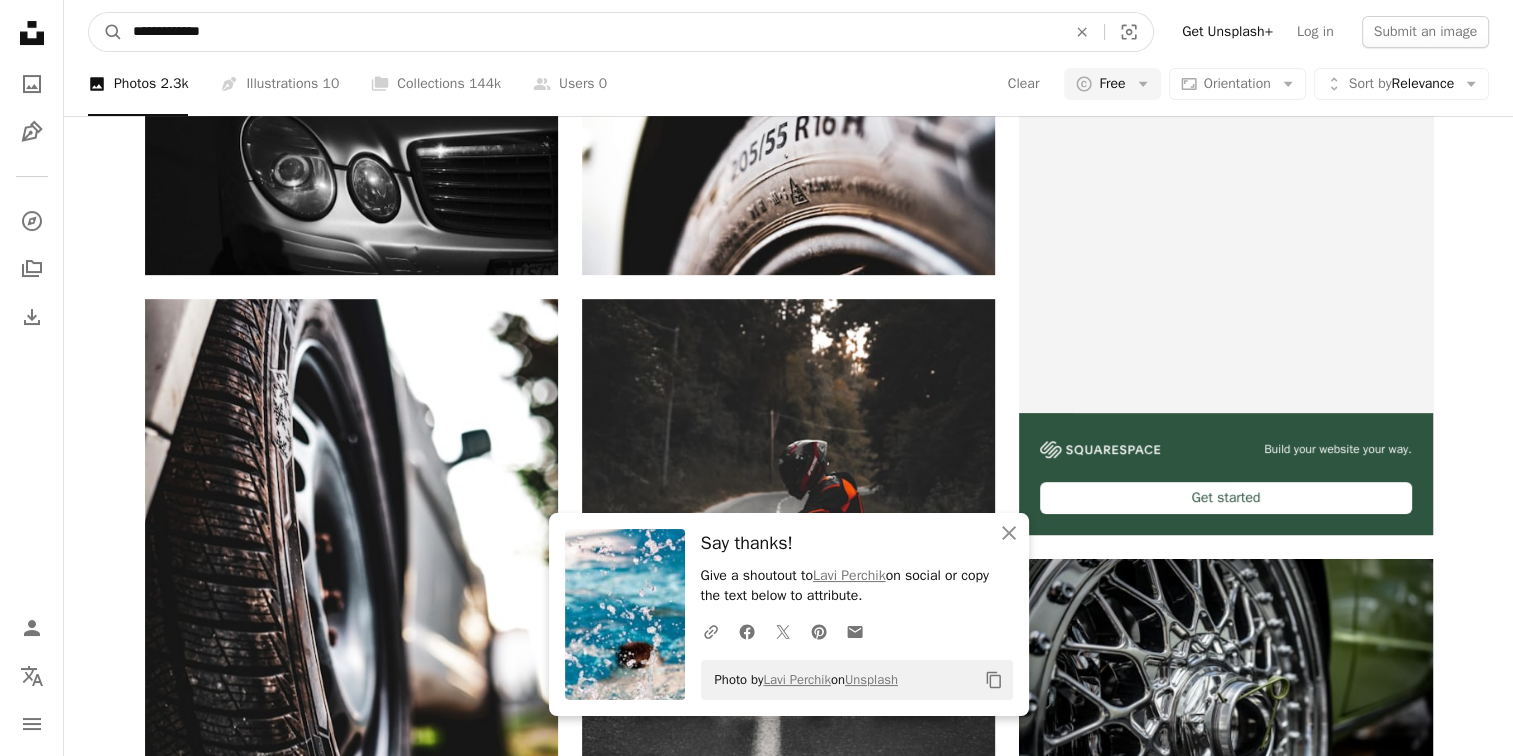 drag, startPoint x: 271, startPoint y: 38, endPoint x: 189, endPoint y: 30, distance: 82.38932 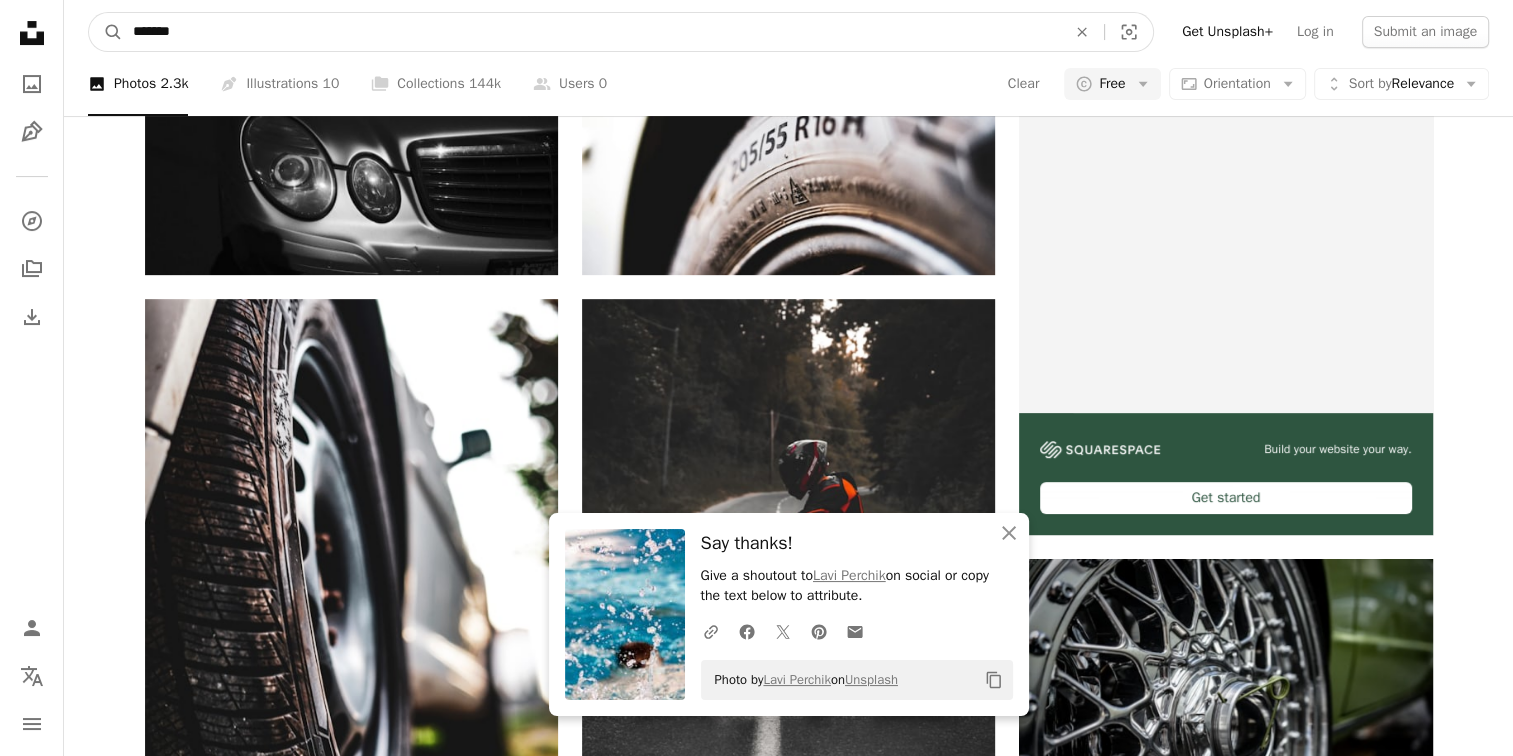 type on "********" 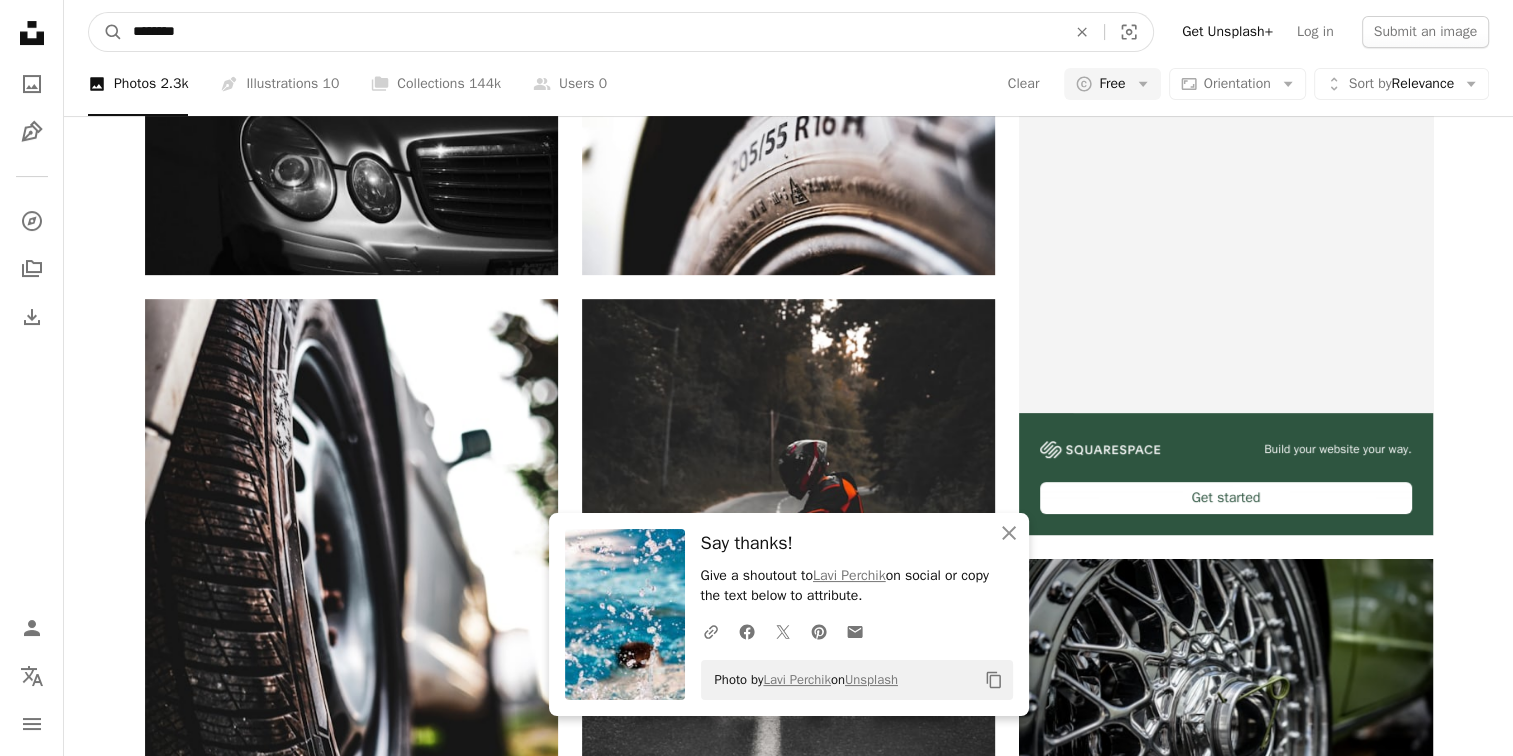 click on "A magnifying glass" at bounding box center [106, 32] 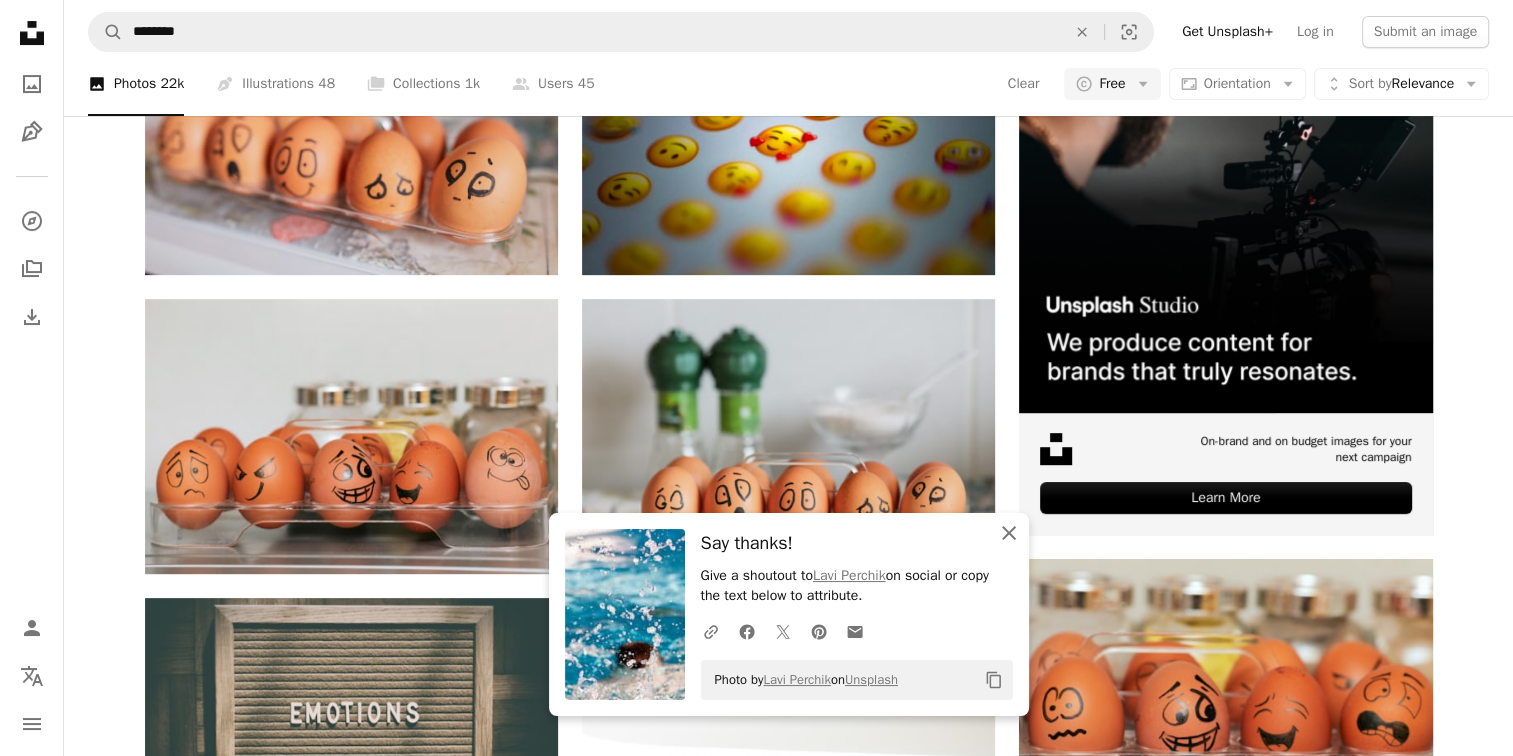 click 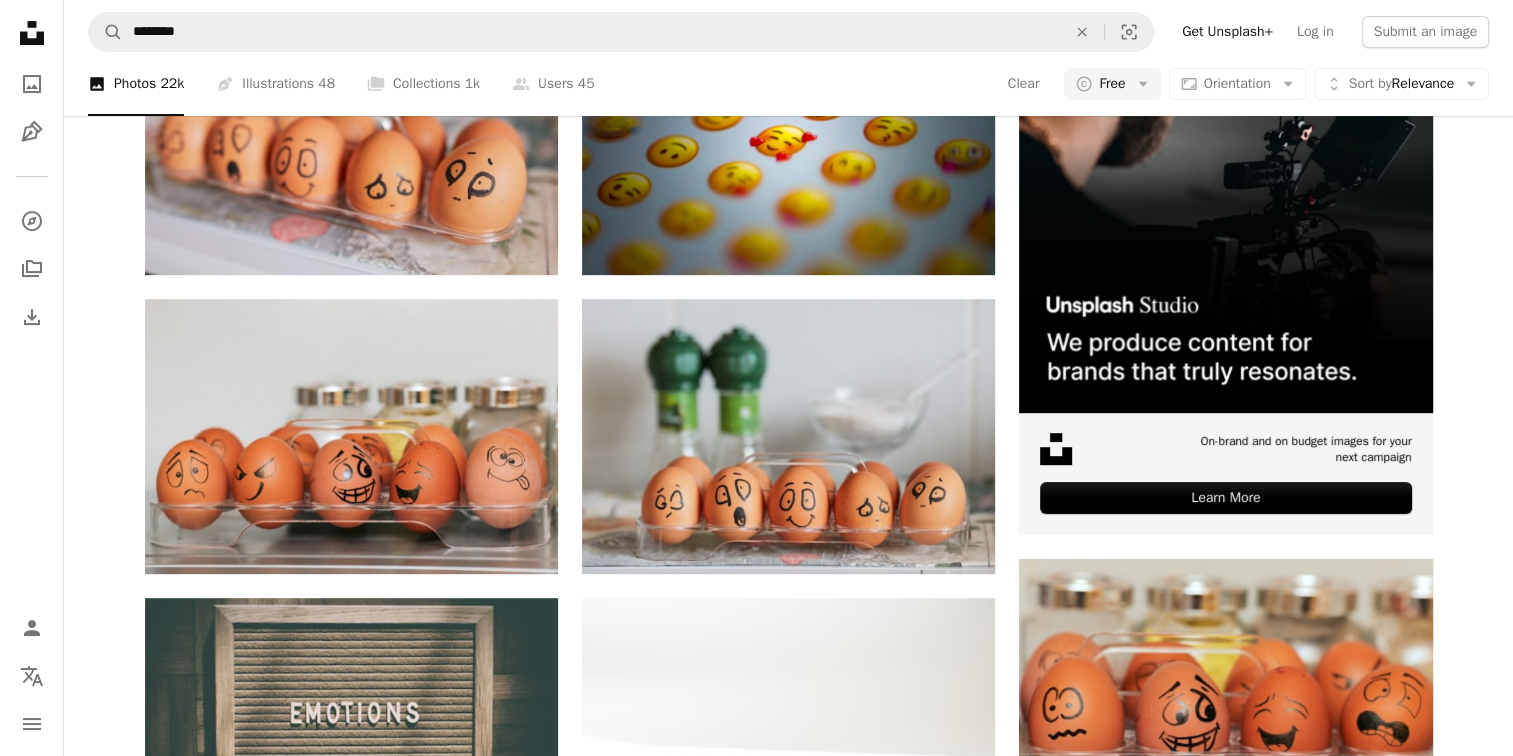 scroll, scrollTop: 3700, scrollLeft: 0, axis: vertical 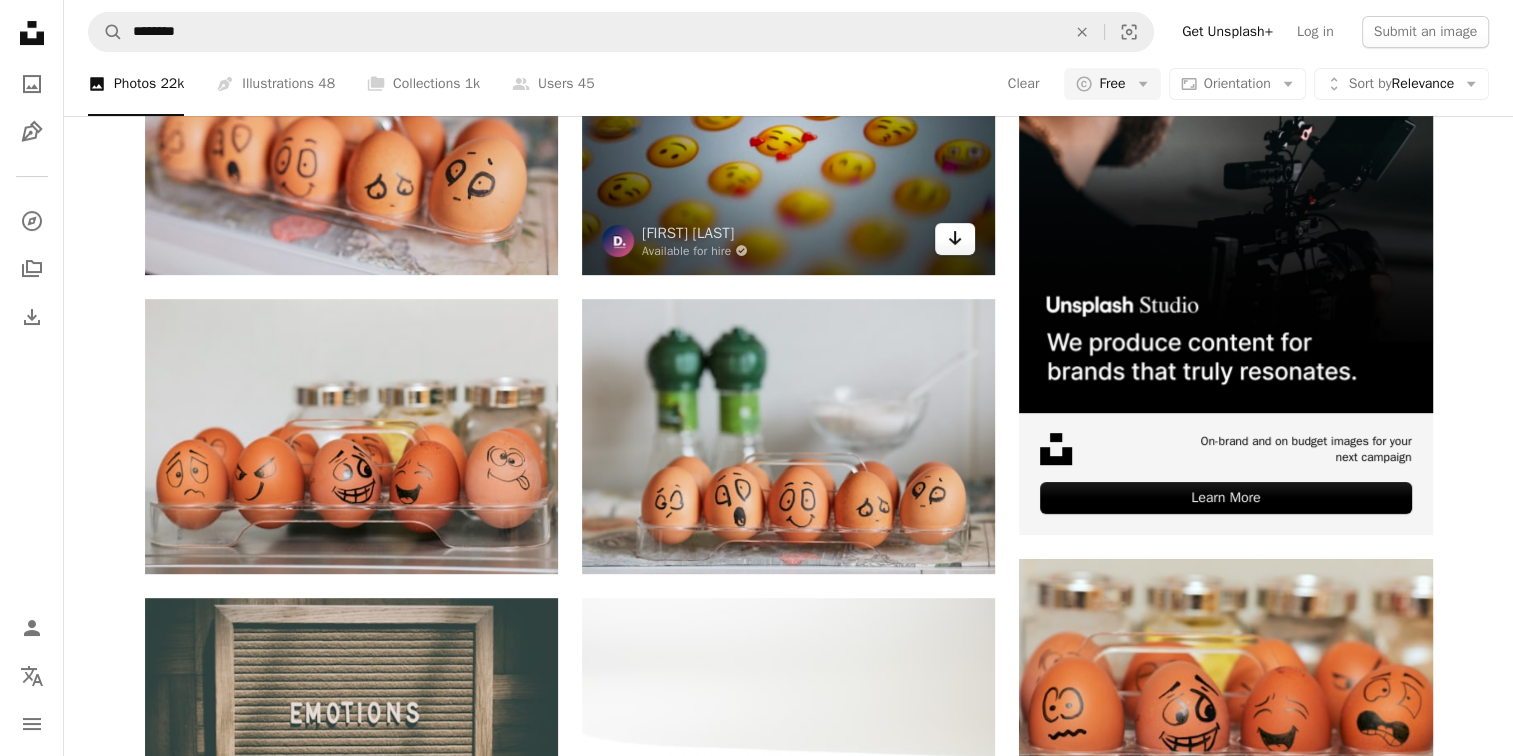 click on "Arrow pointing down" at bounding box center (955, 239) 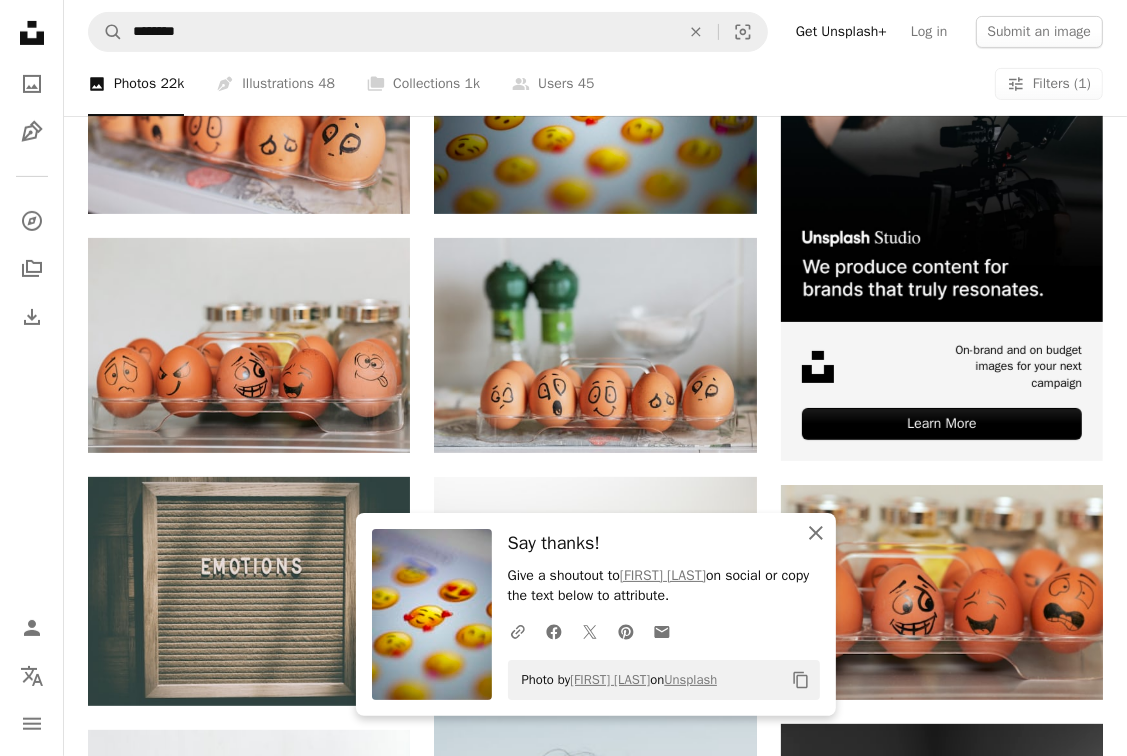 click 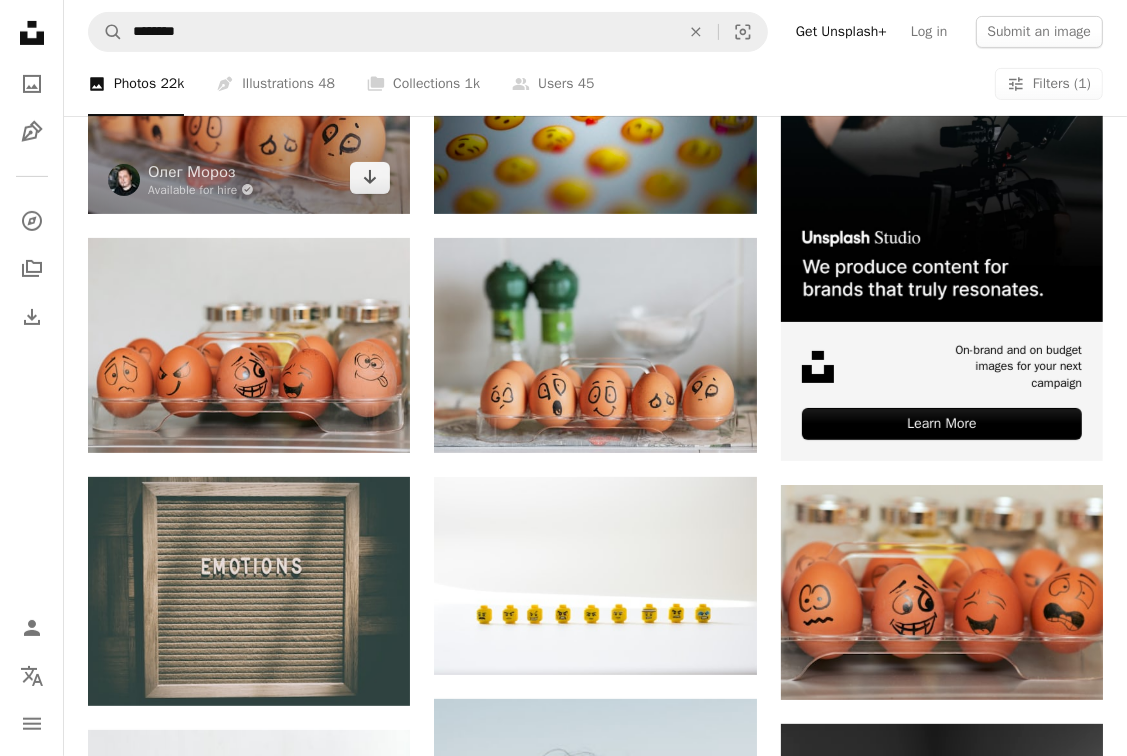 scroll, scrollTop: 100, scrollLeft: 0, axis: vertical 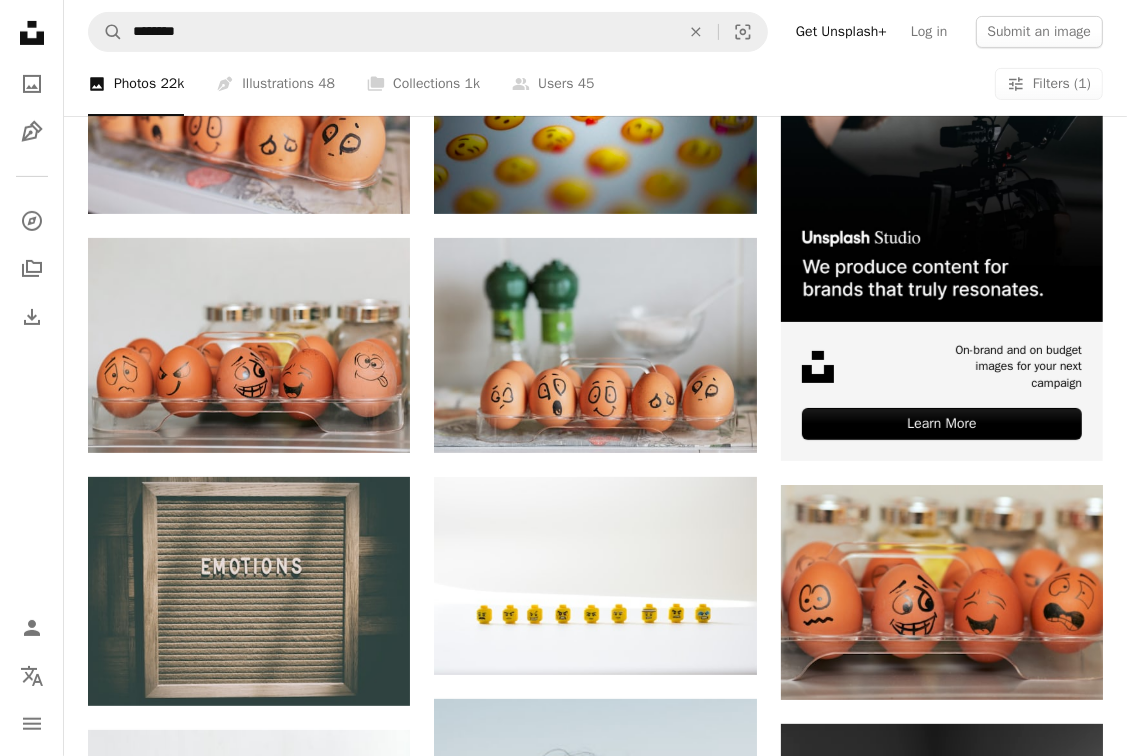 click on "emotional" at bounding box center [466, -54] 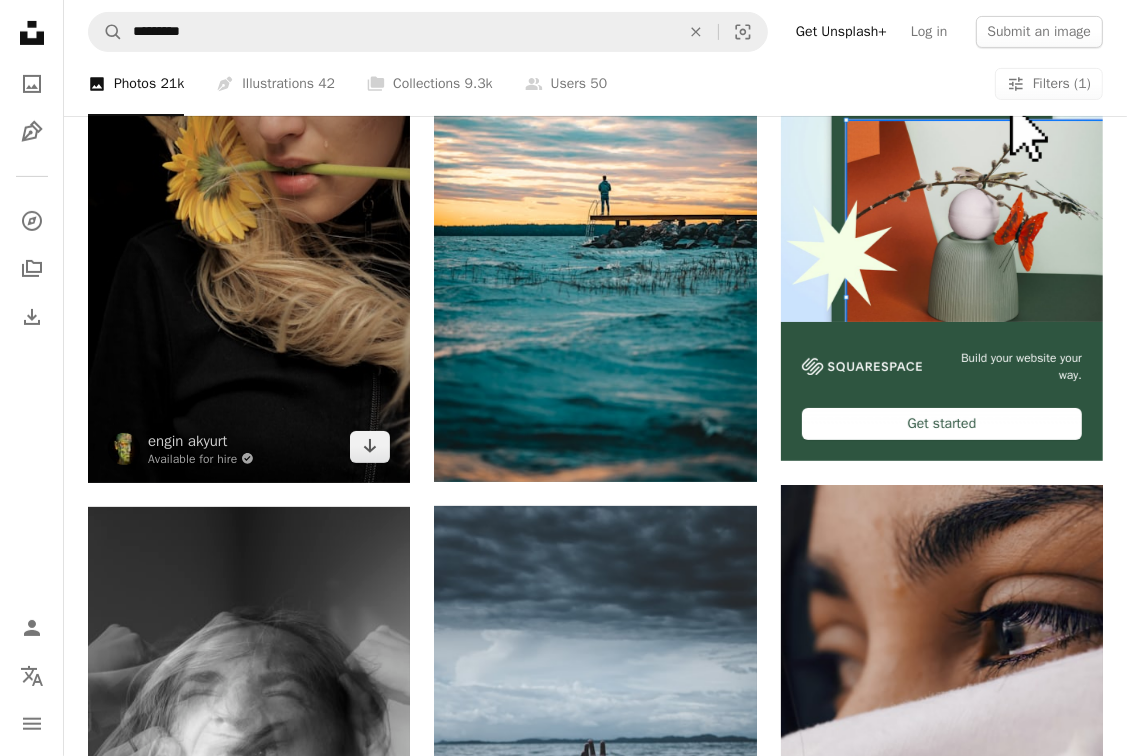 scroll, scrollTop: 200, scrollLeft: 0, axis: vertical 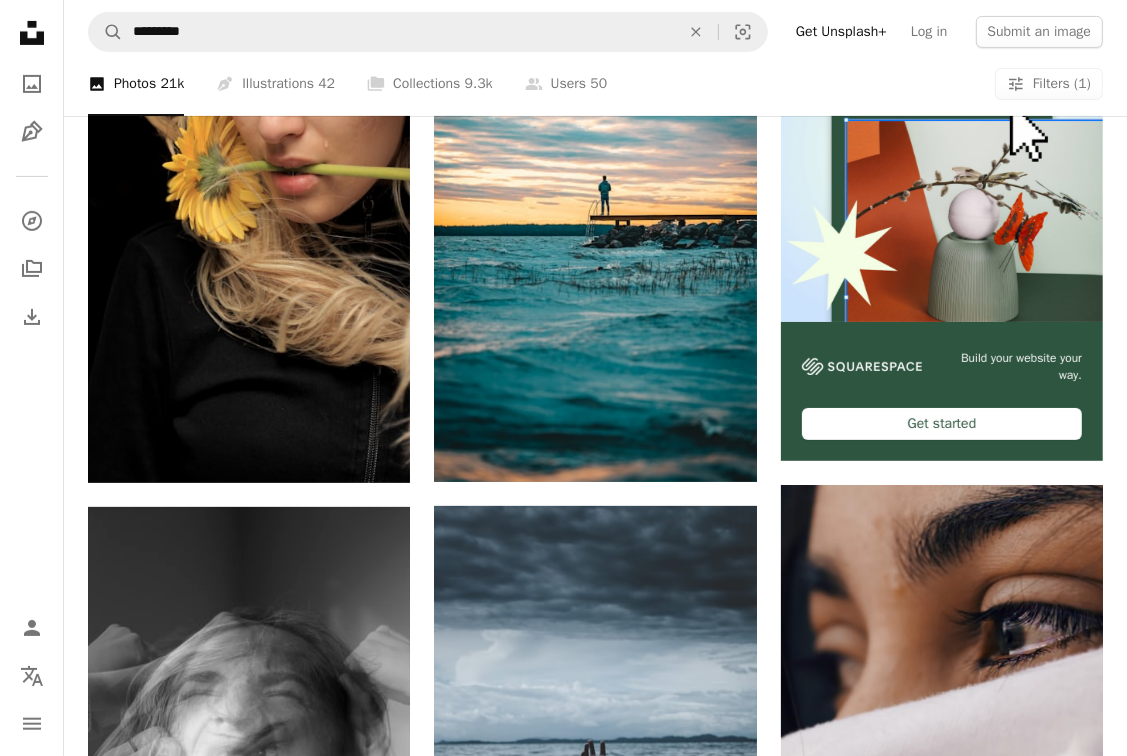 click on "emotion" at bounding box center (313, -54) 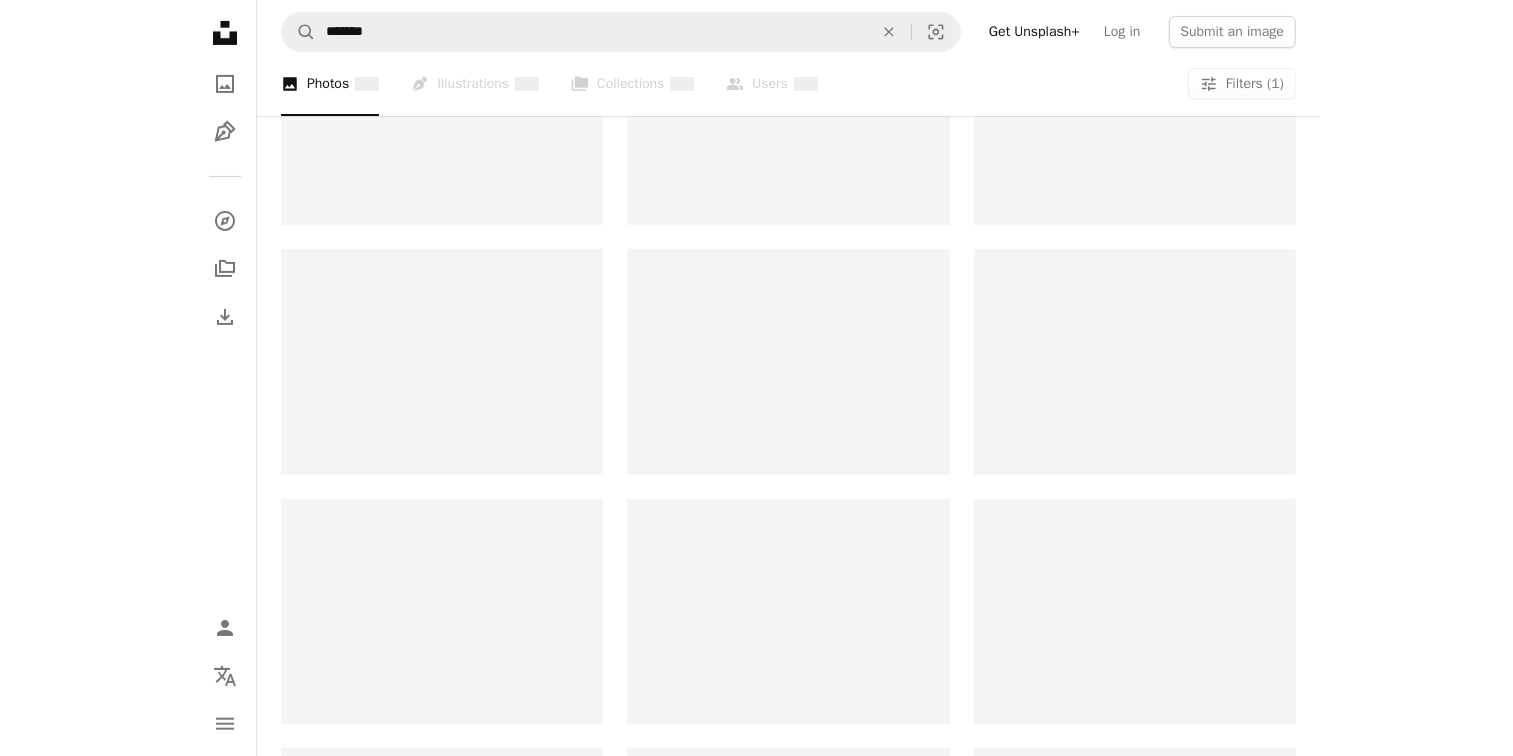 scroll, scrollTop: 0, scrollLeft: 0, axis: both 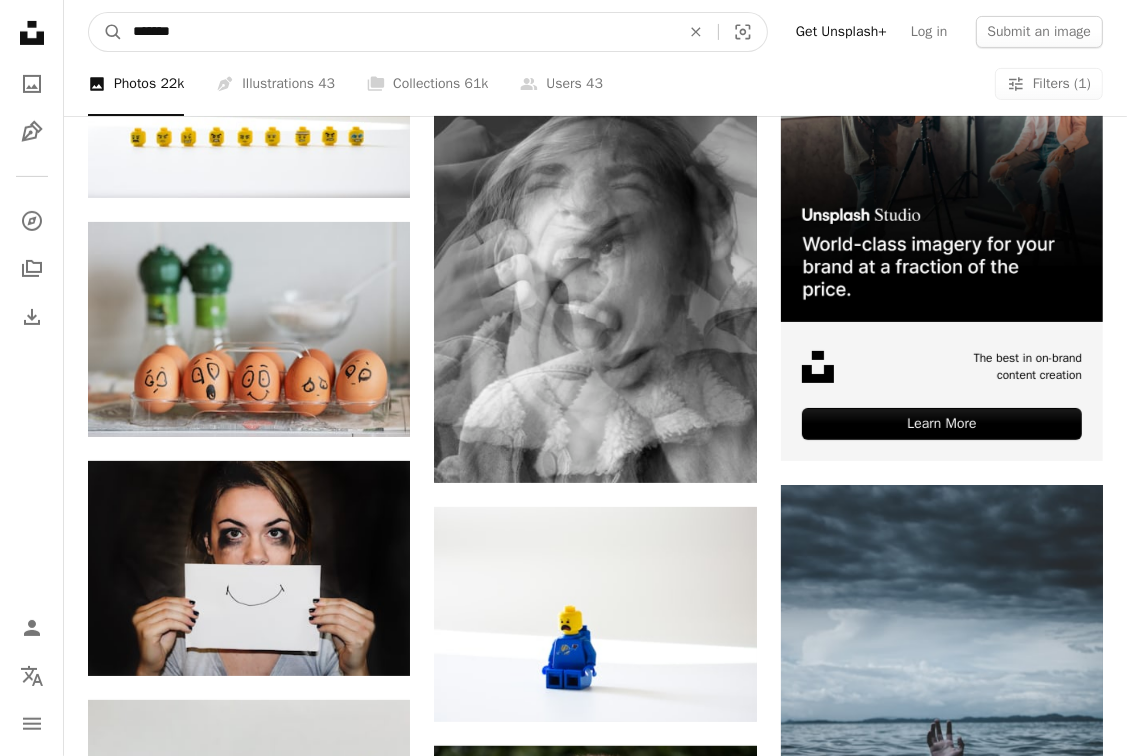 click on "*******" at bounding box center (398, 32) 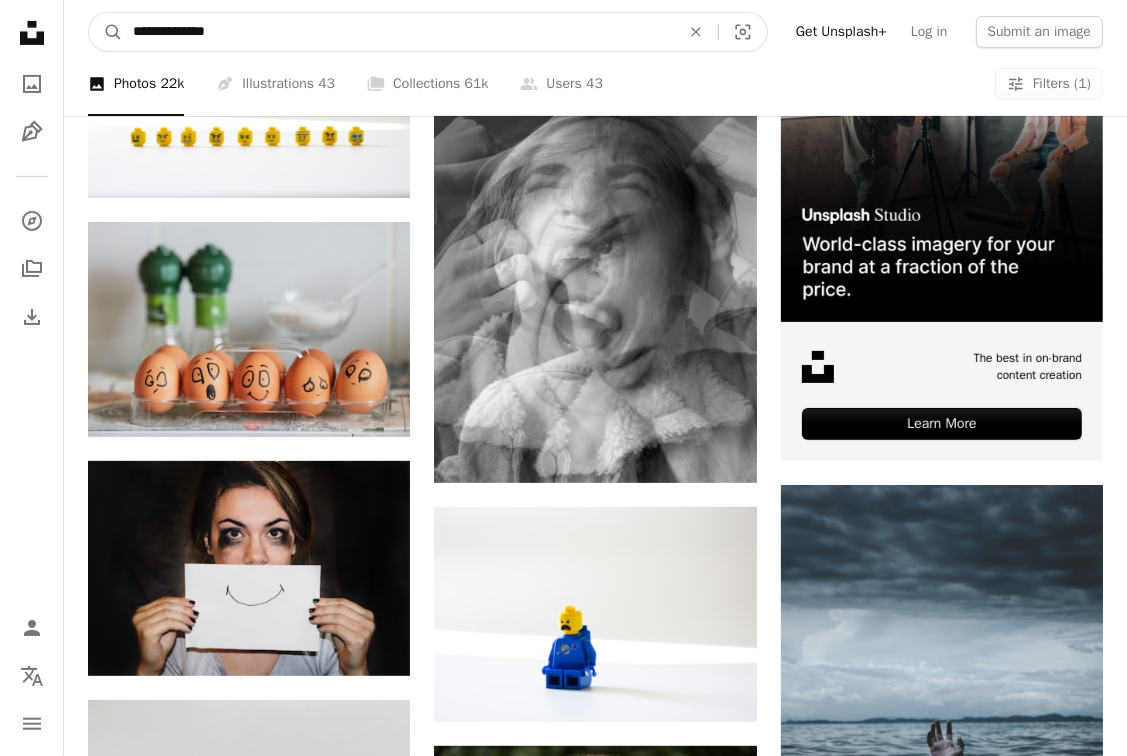 type on "**********" 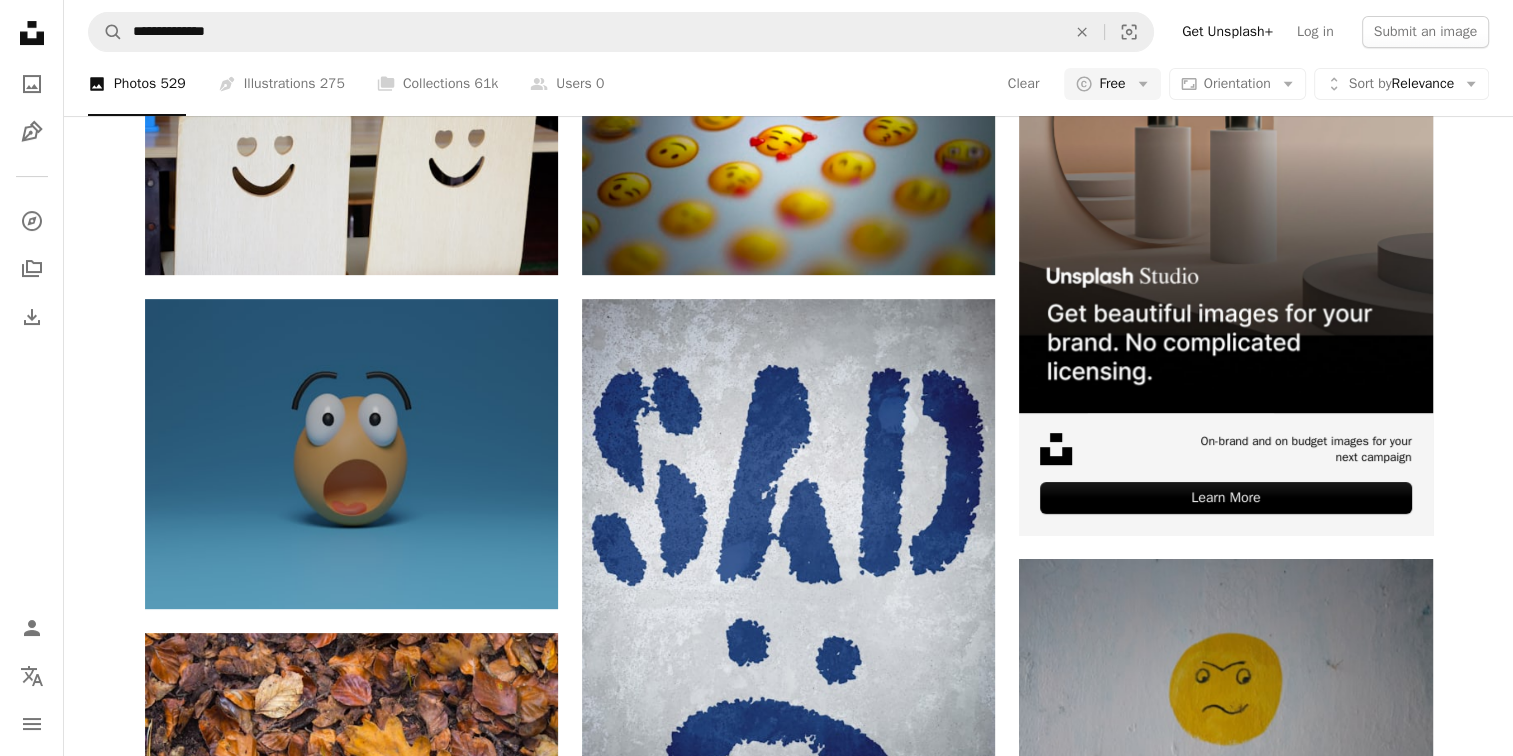scroll, scrollTop: 0, scrollLeft: 0, axis: both 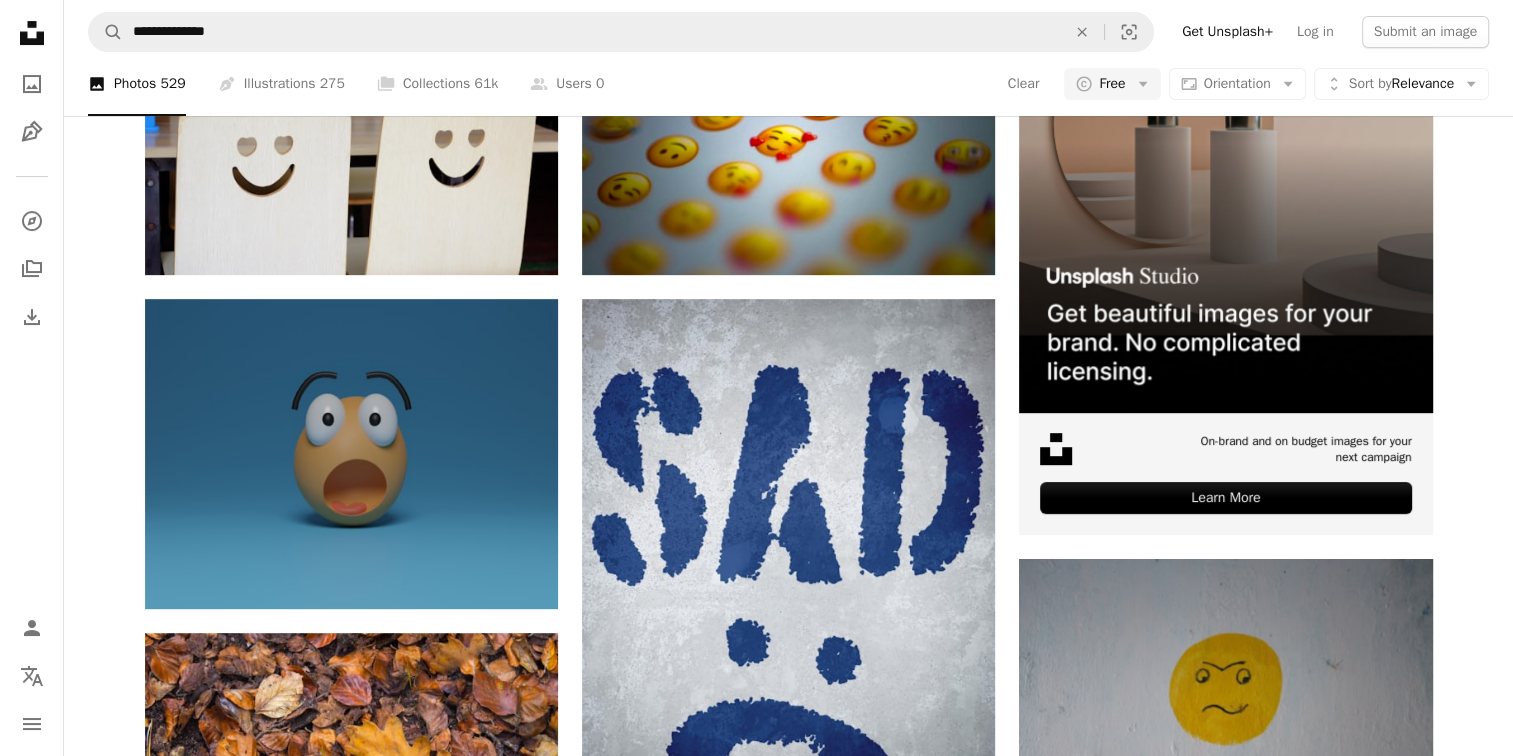 click on "View more on iStock  ↗" at bounding box center [1432, -244] 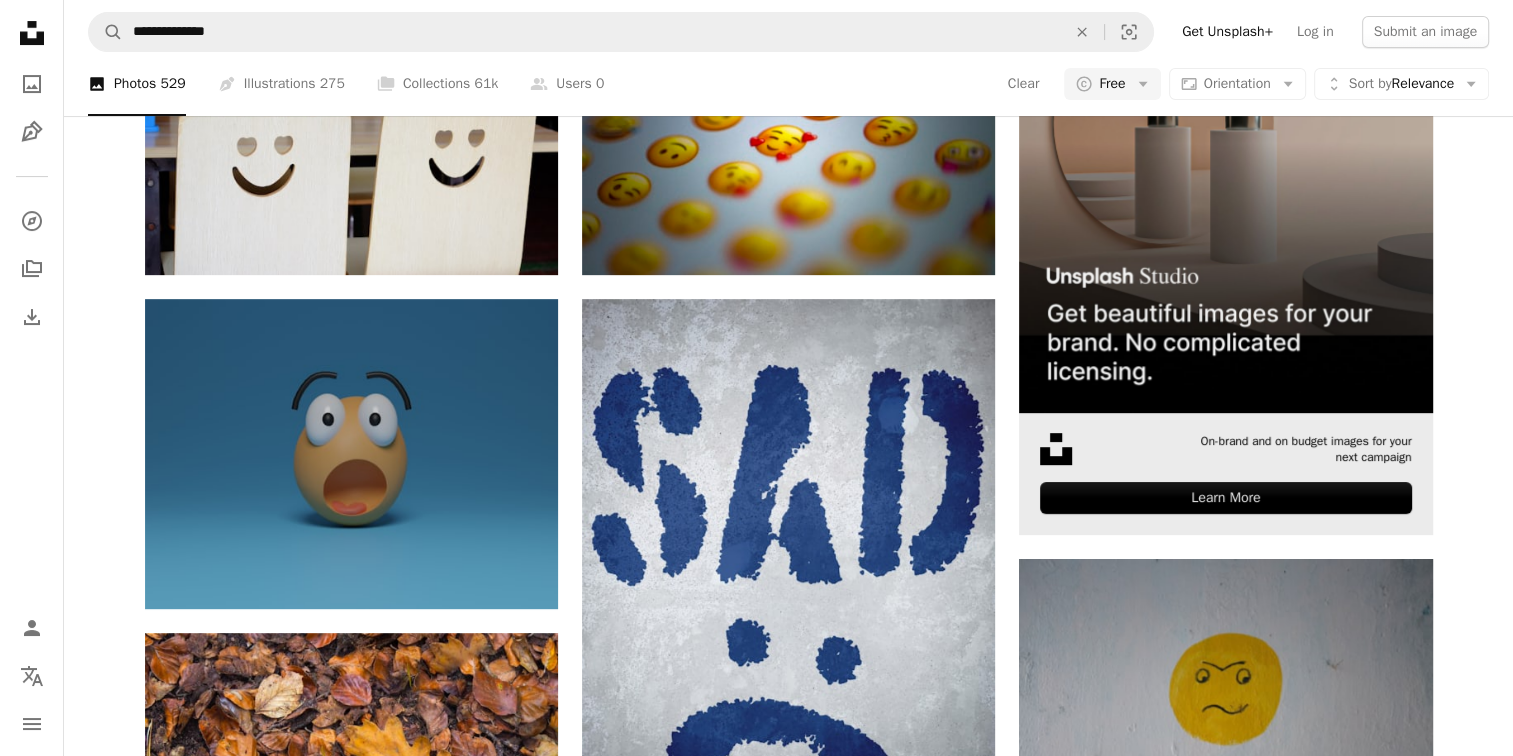 scroll, scrollTop: 200, scrollLeft: 0, axis: vertical 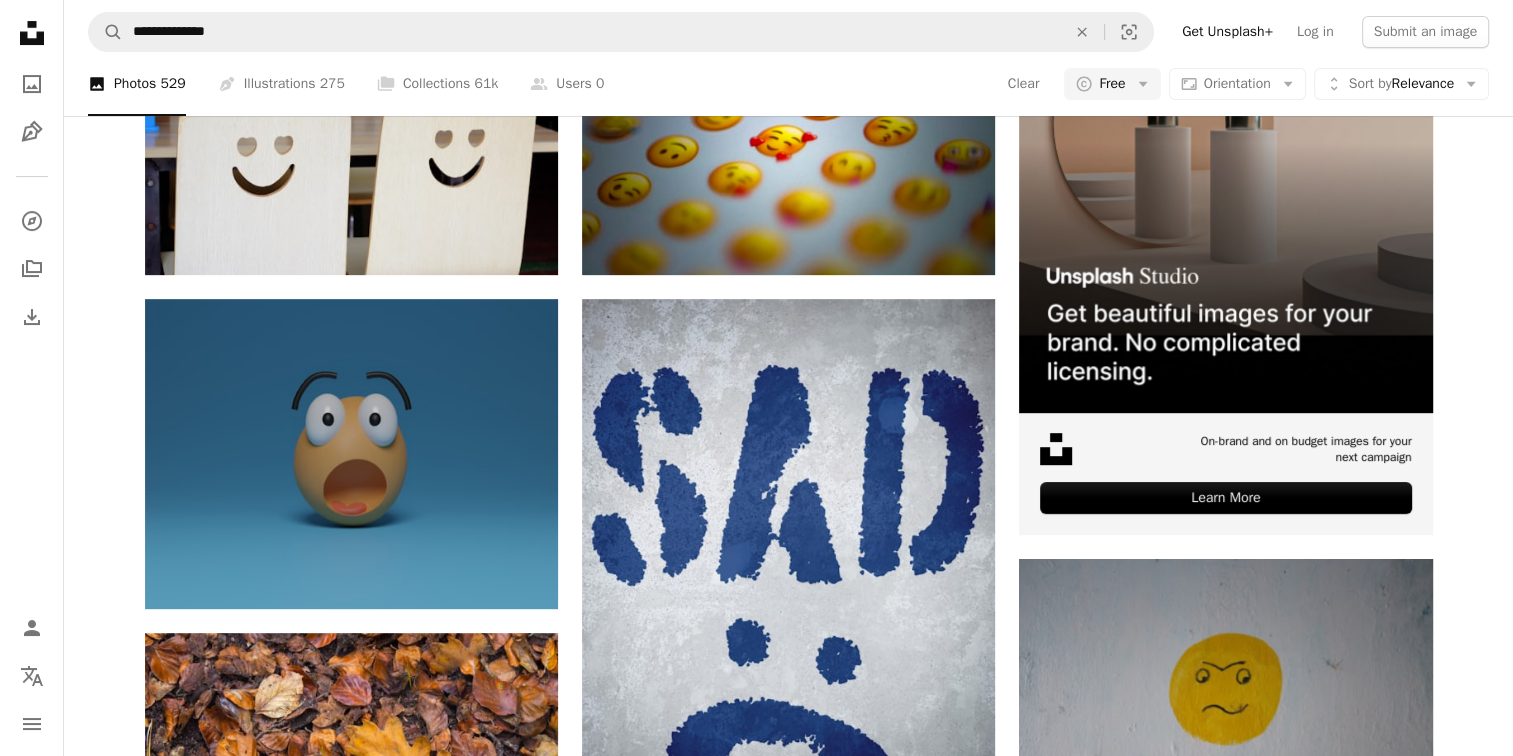 click on "emoticon" at bounding box center (523, -54) 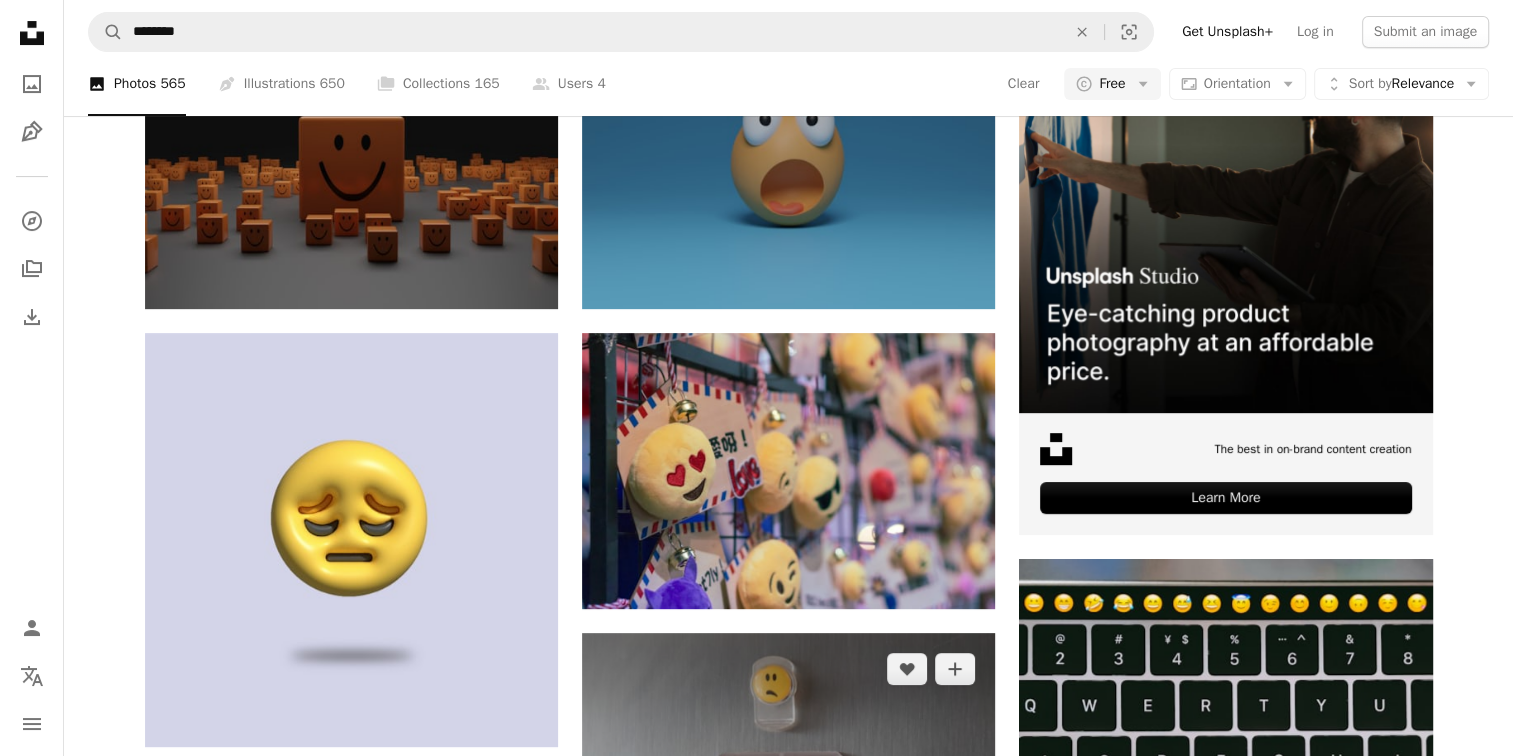 scroll, scrollTop: 64, scrollLeft: 0, axis: vertical 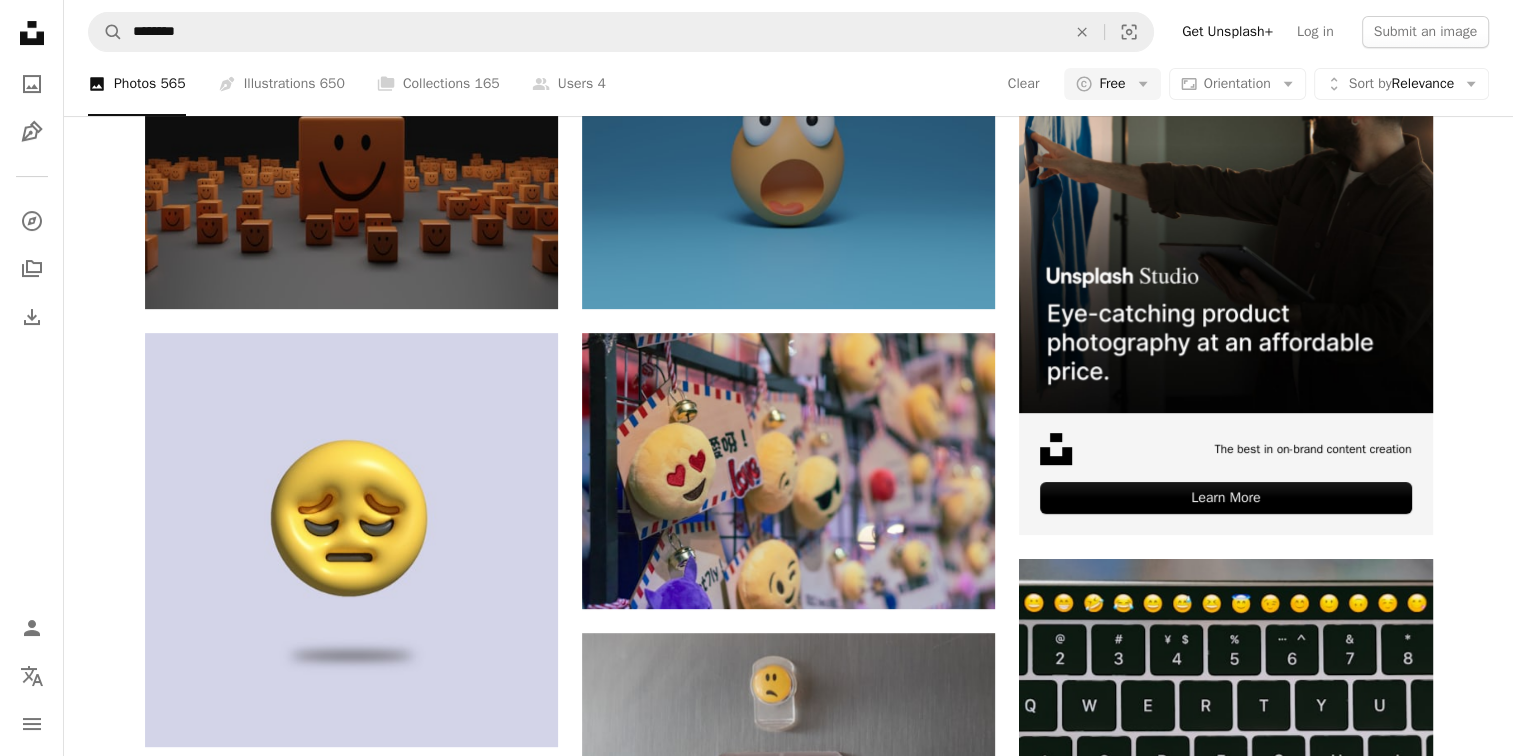 click on "Chevron right" 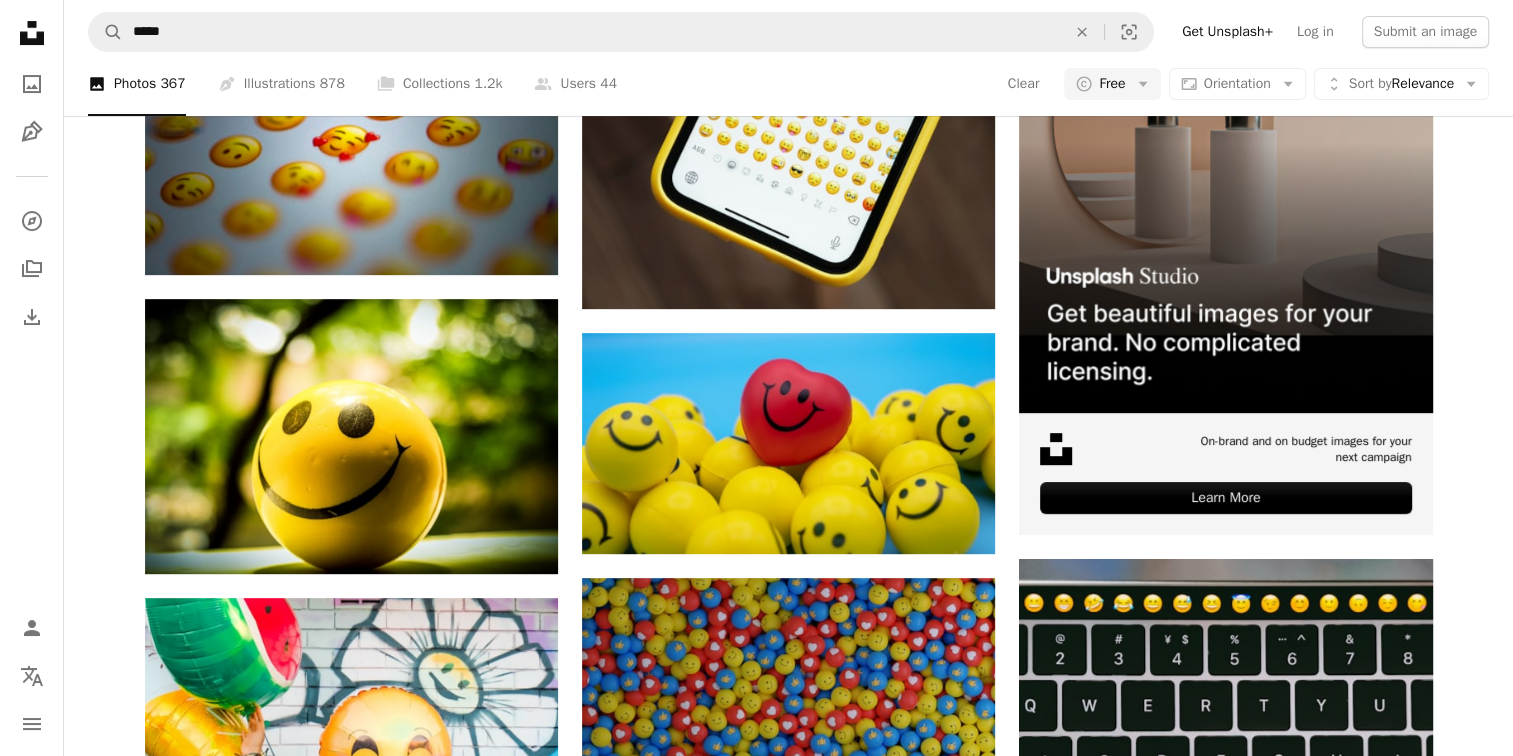 scroll, scrollTop: 3000, scrollLeft: 0, axis: vertical 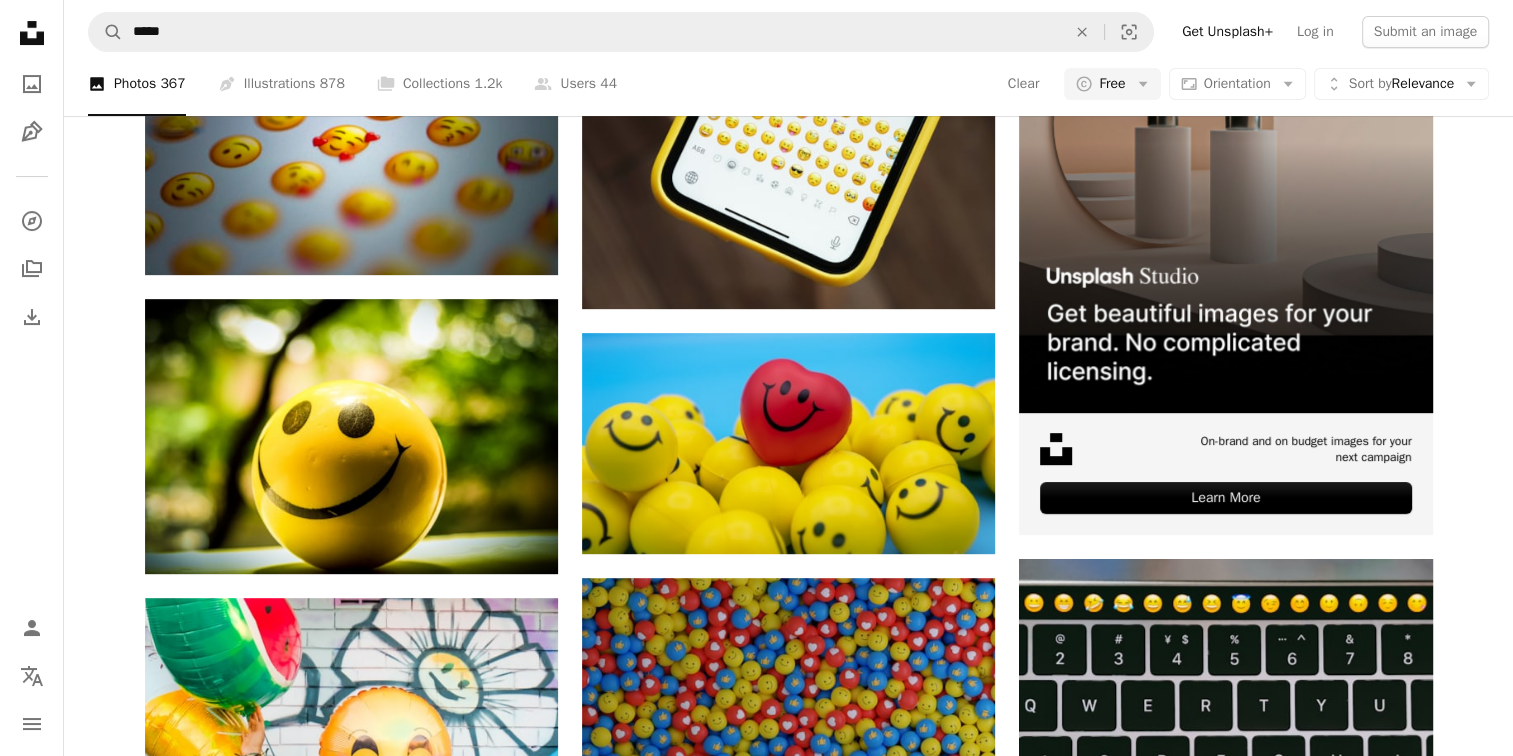 click on "Load more" at bounding box center [789, 3021] 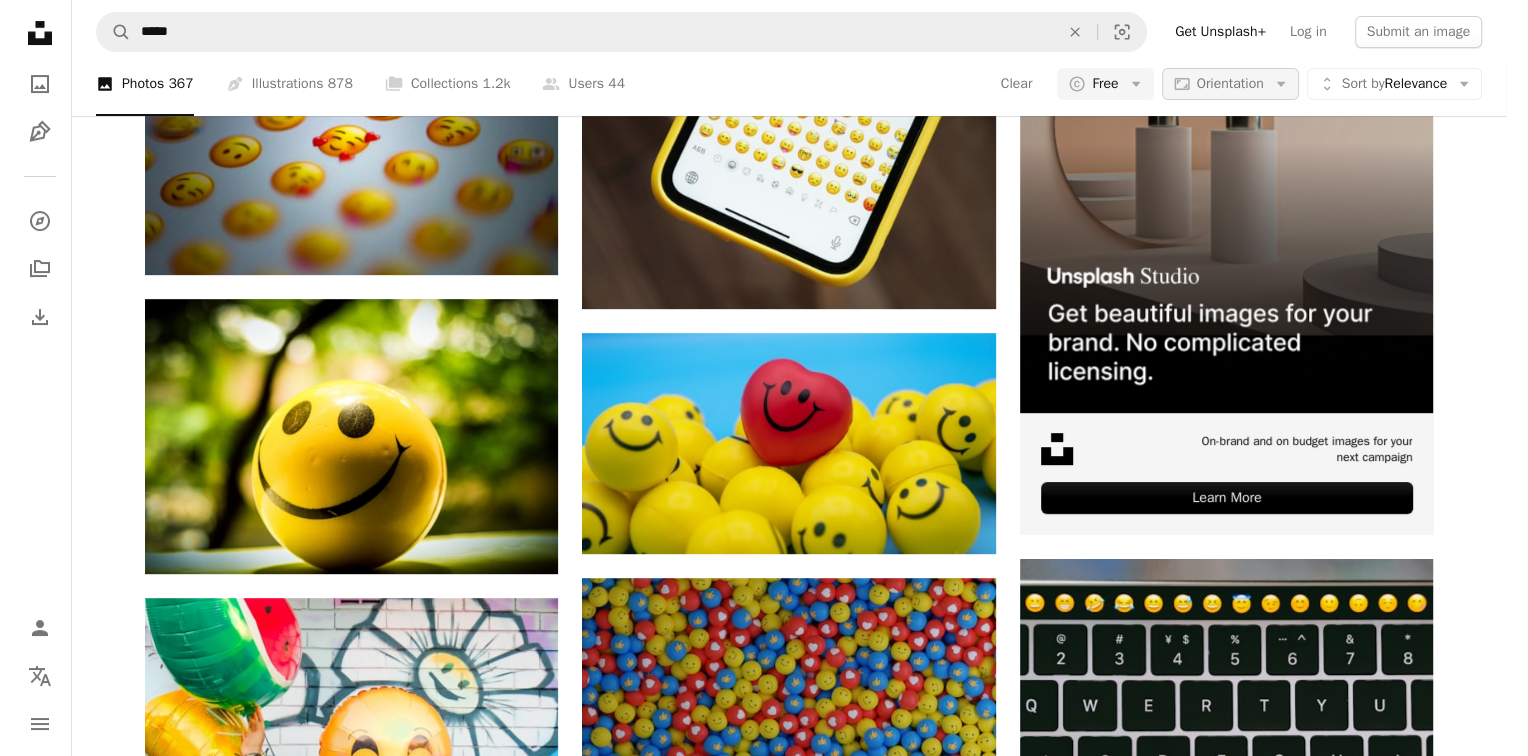 scroll, scrollTop: 0, scrollLeft: 0, axis: both 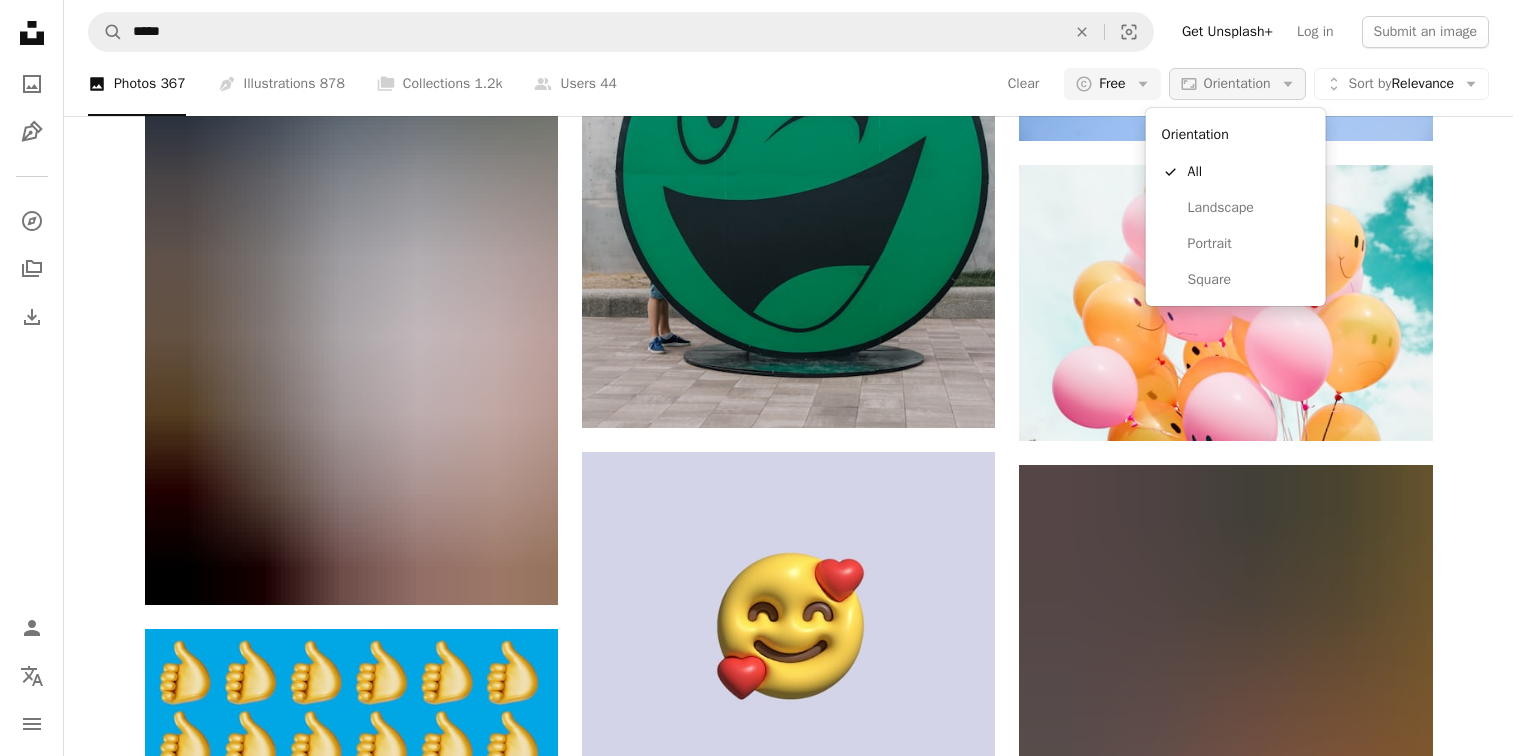 click on "Orientation" at bounding box center [1237, 83] 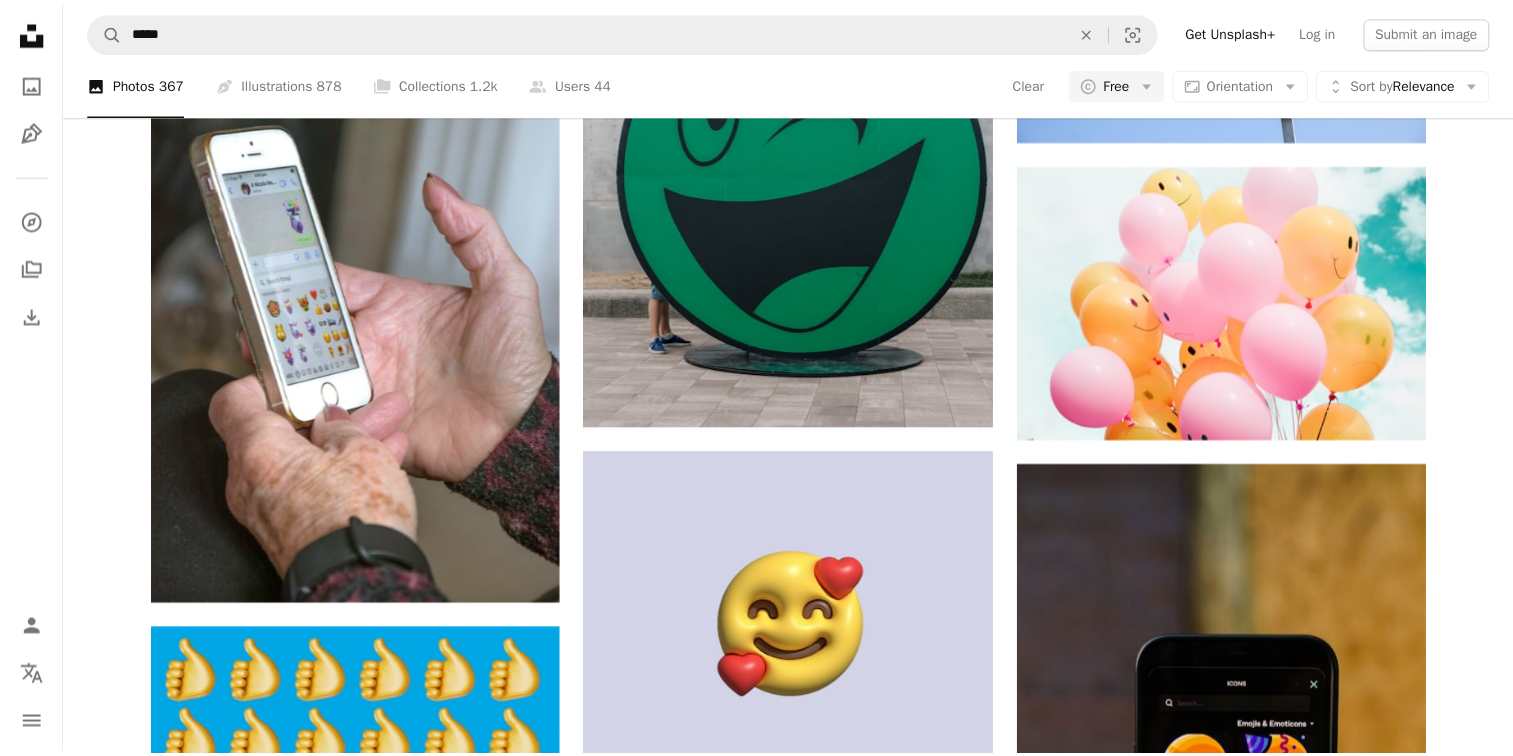 scroll, scrollTop: 3000, scrollLeft: 0, axis: vertical 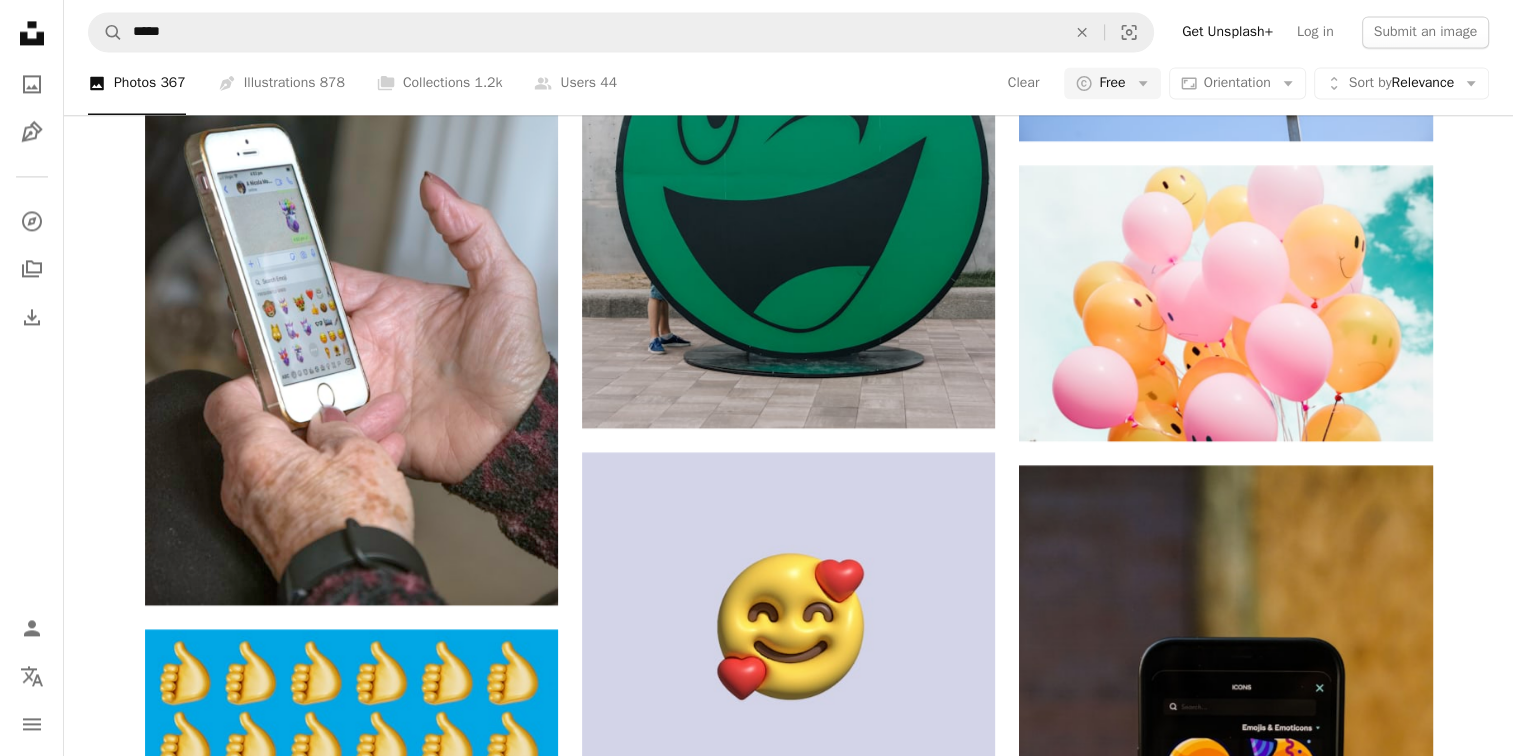 click on "[FIRST] [LAST] Available for hire" at bounding box center (756, 220) 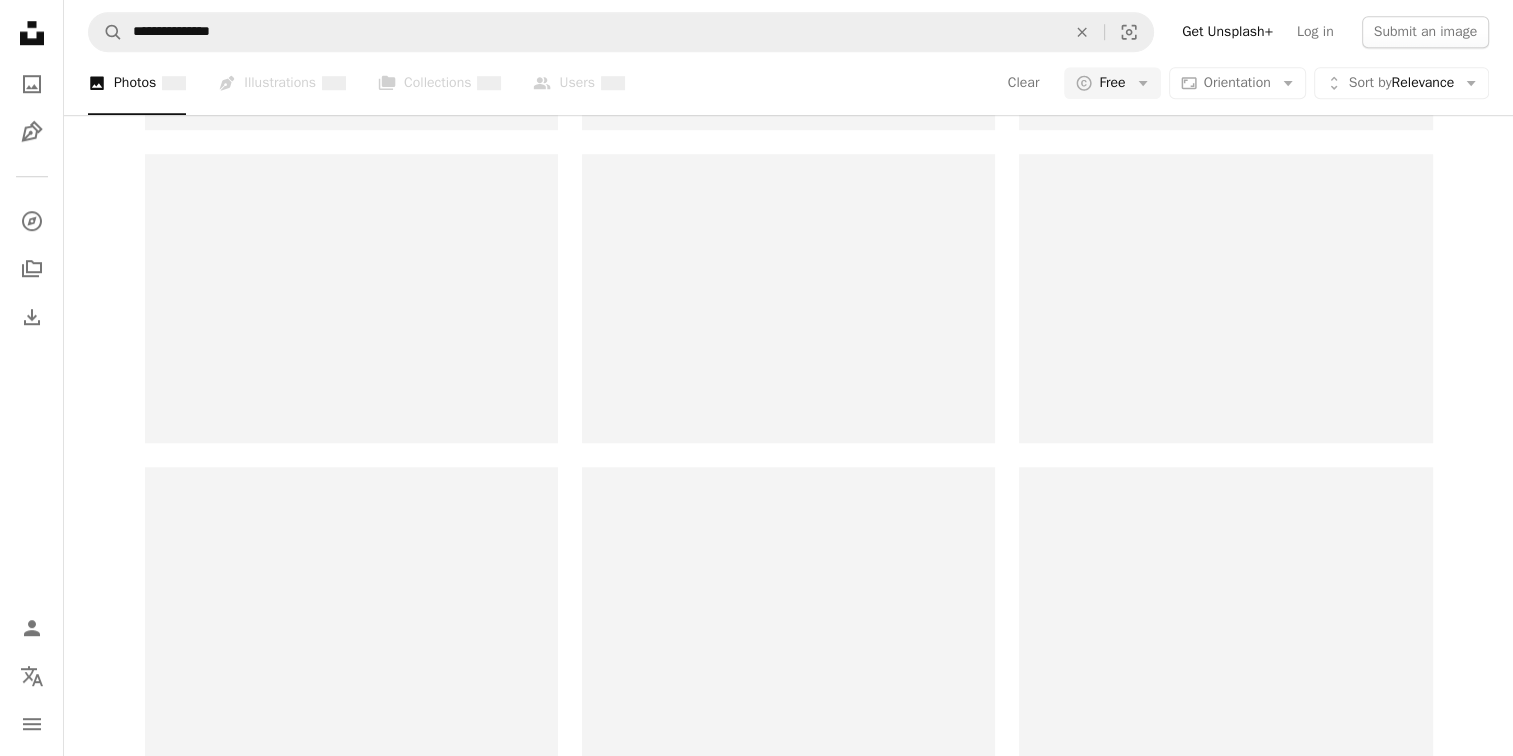 scroll, scrollTop: 0, scrollLeft: 0, axis: both 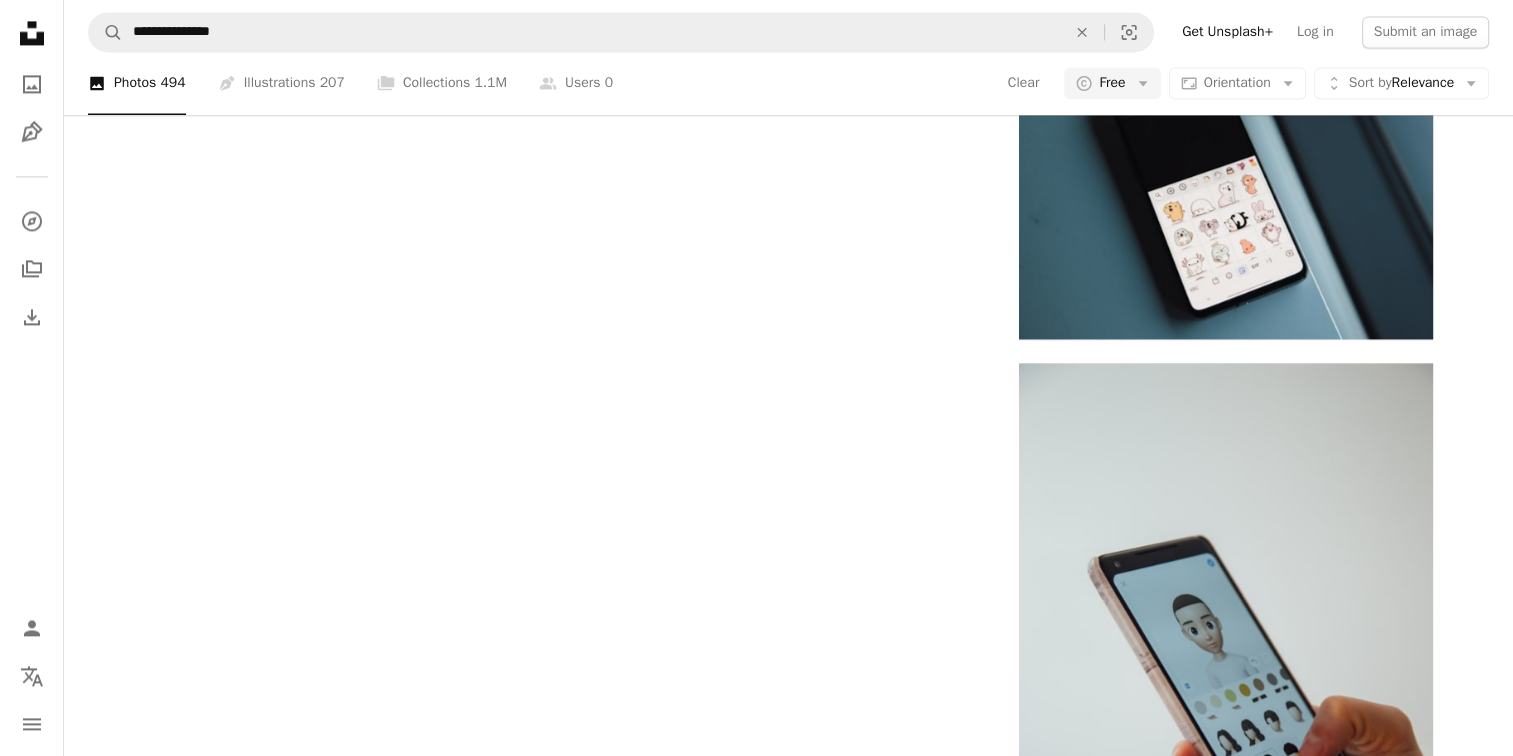 click on "background" at bounding box center [442, -2554] 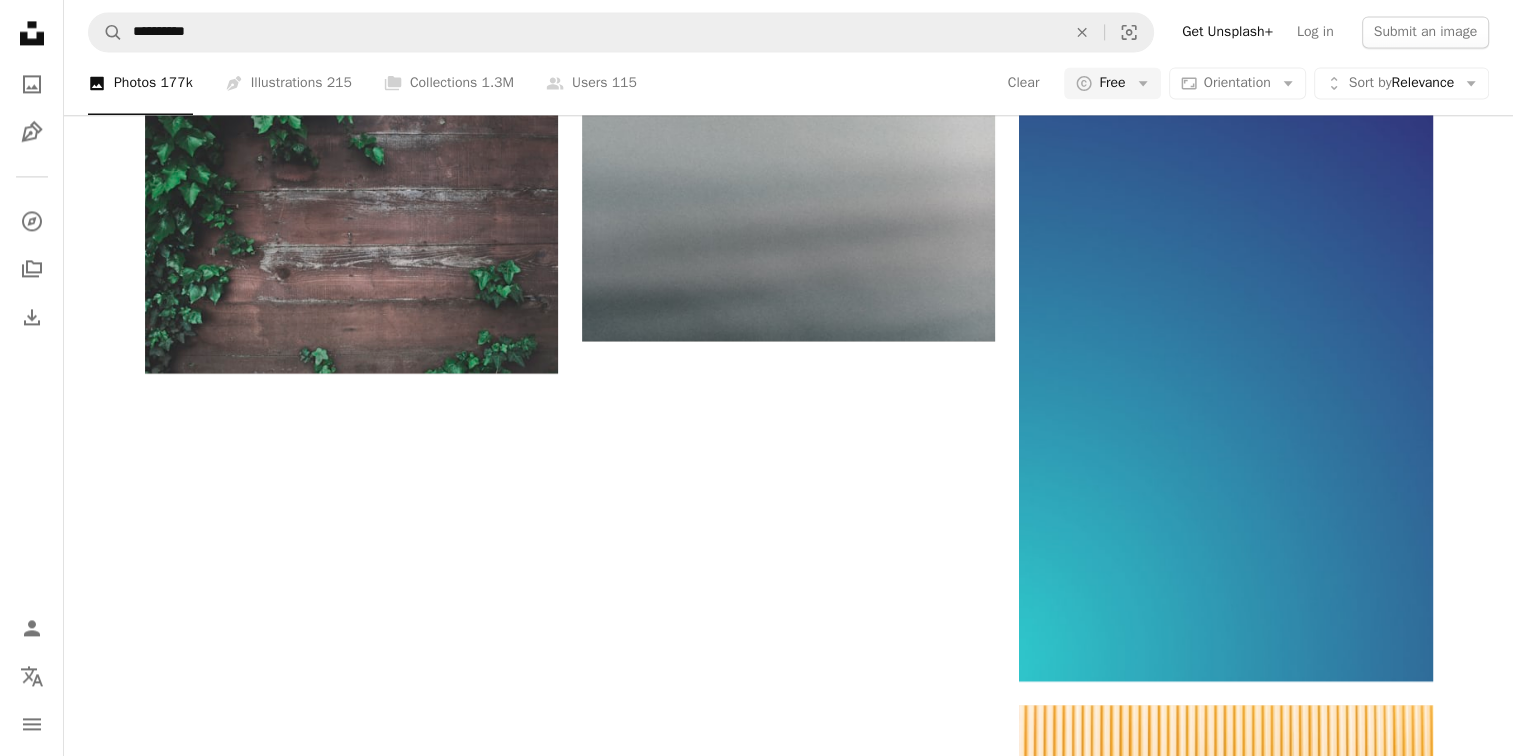 scroll, scrollTop: 0, scrollLeft: 0, axis: both 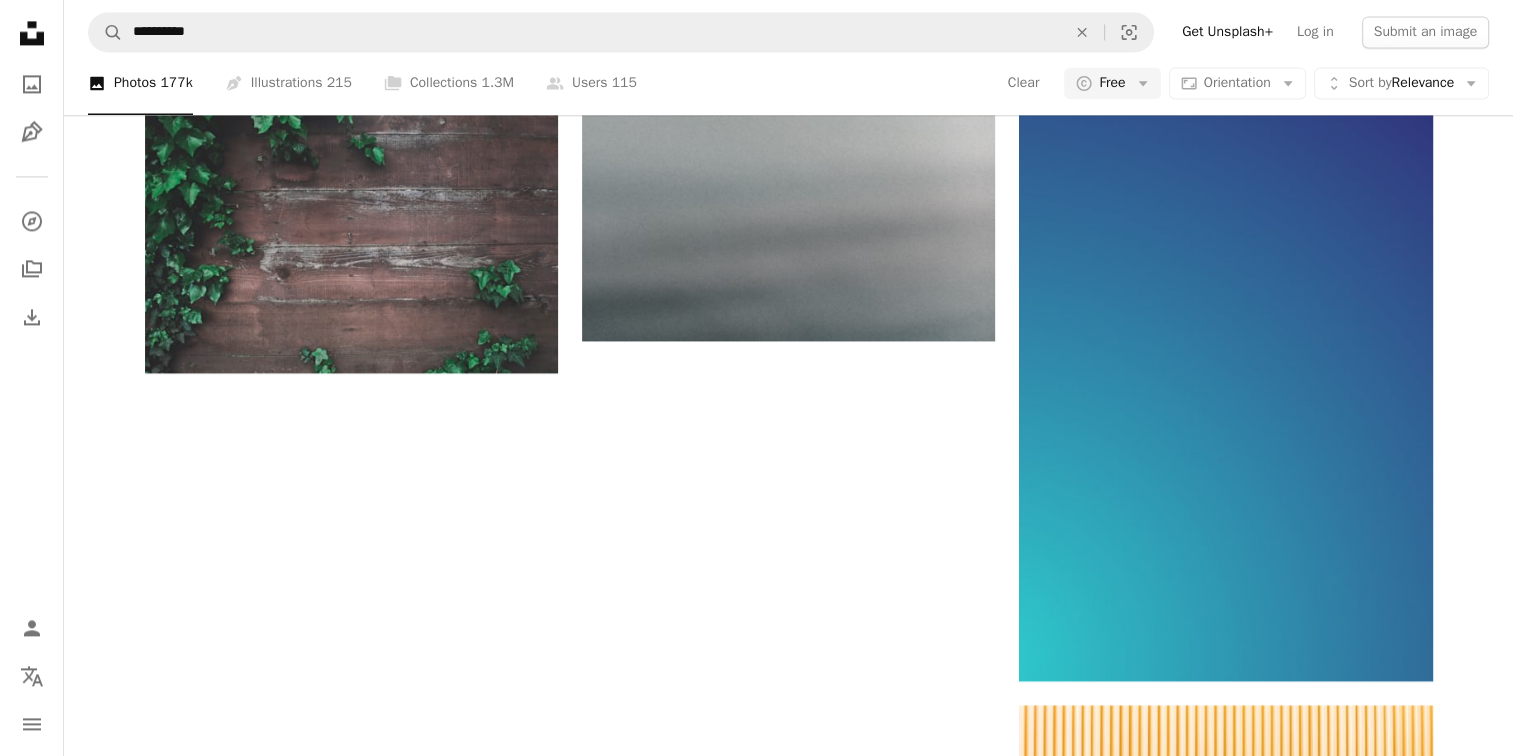 click on "macbook wallpaper" at bounding box center [289, -2554] 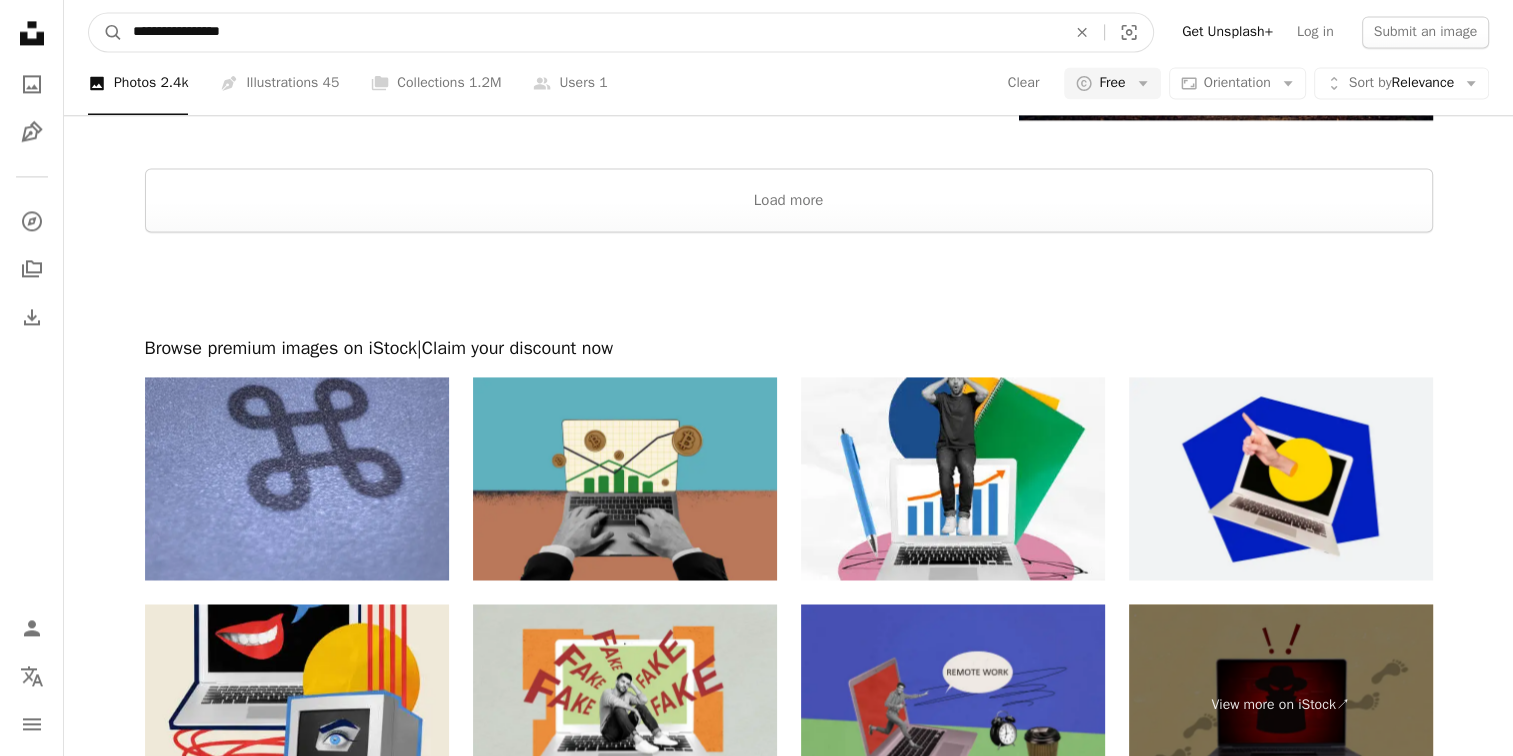 drag, startPoint x: 292, startPoint y: 38, endPoint x: 24, endPoint y: 26, distance: 268.26852 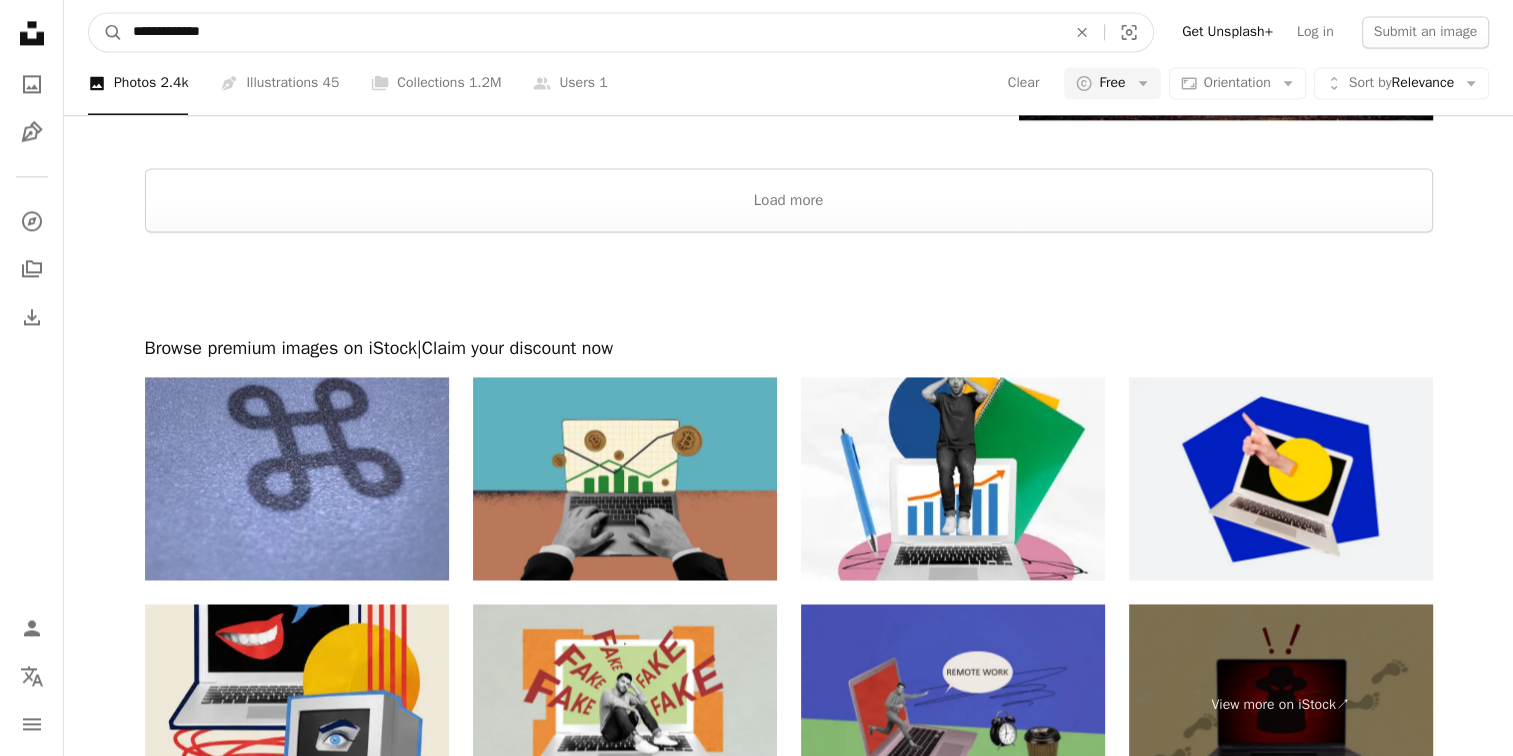 type on "**********" 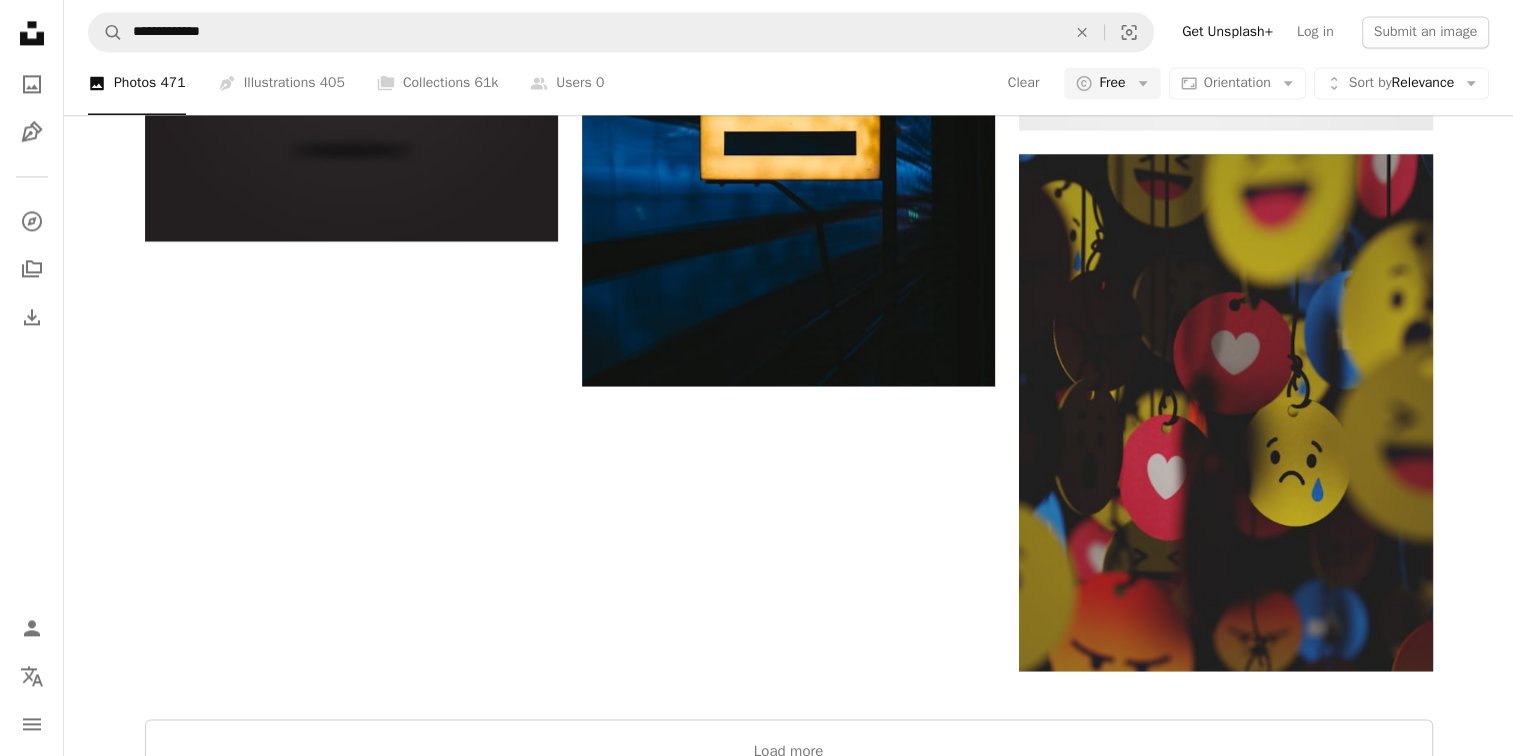 click at bounding box center (1512, -2830) 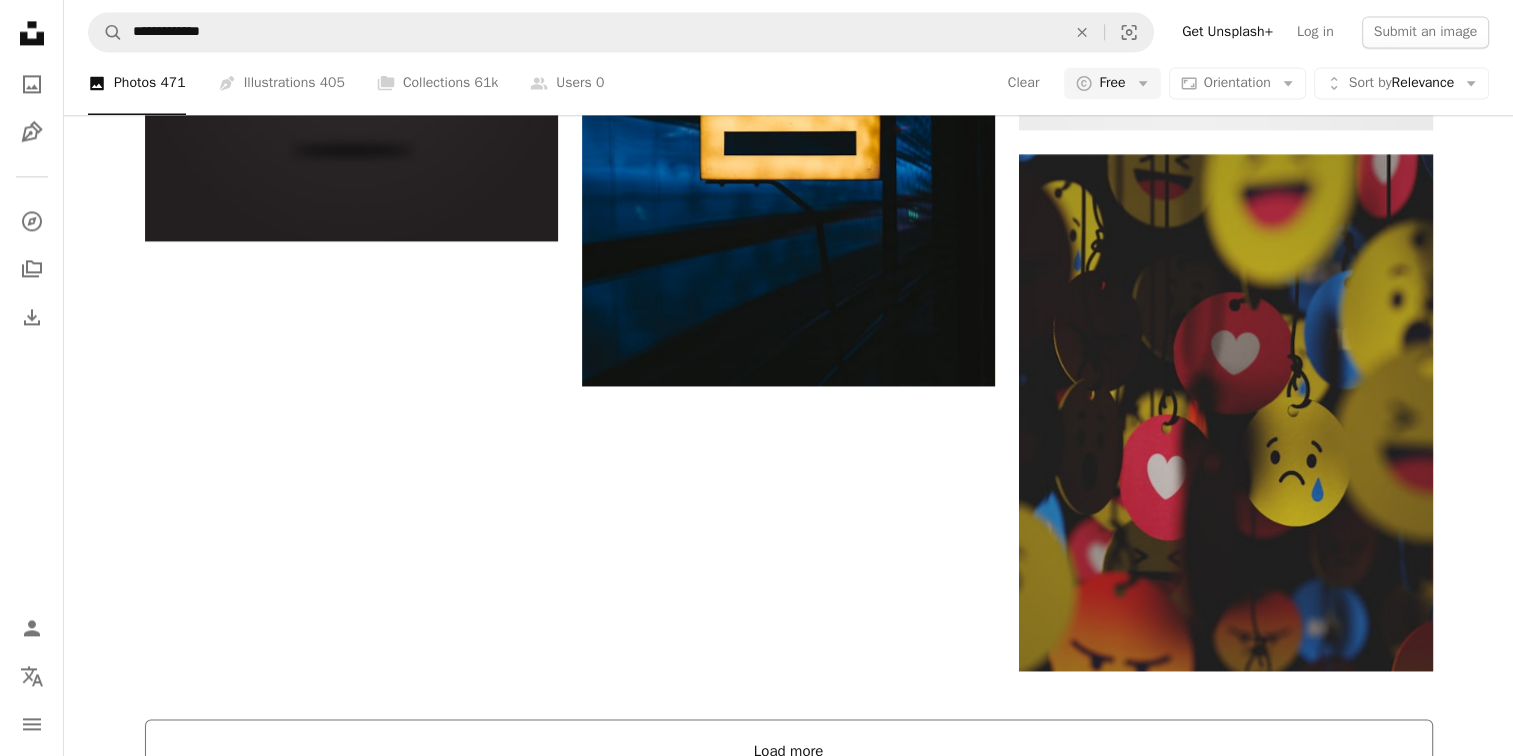 scroll, scrollTop: 3400, scrollLeft: 0, axis: vertical 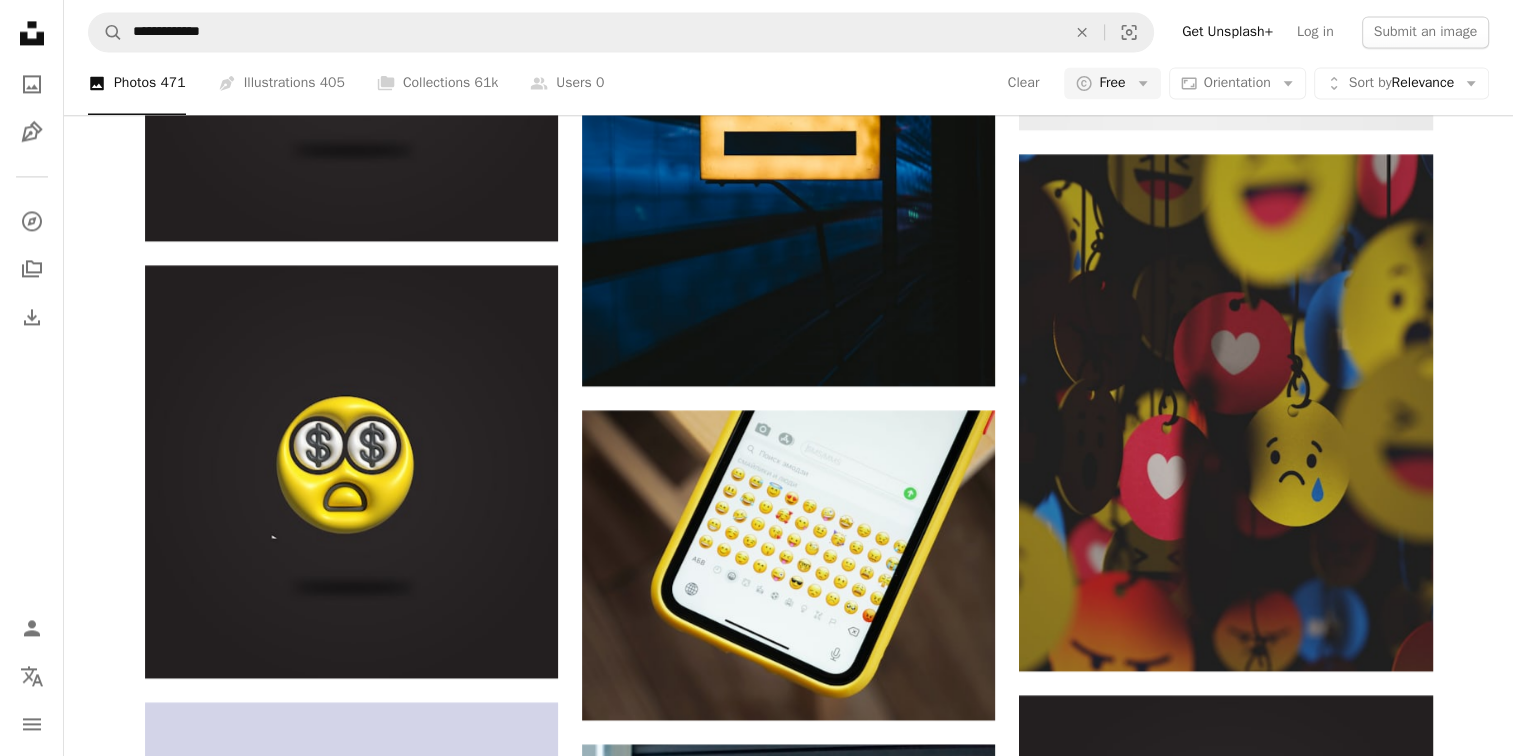 click on "expression" at bounding box center [289, -2554] 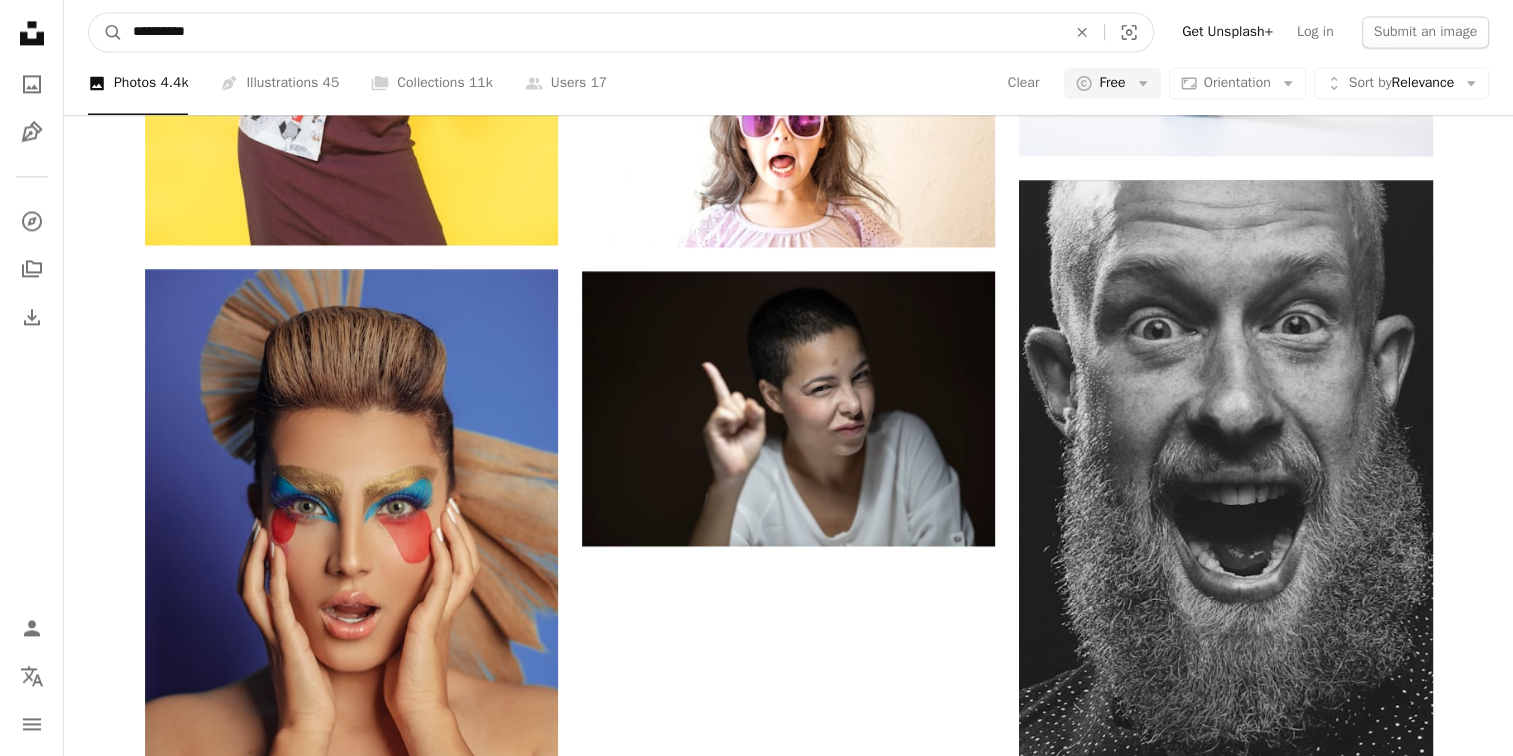click on "**********" at bounding box center (591, 32) 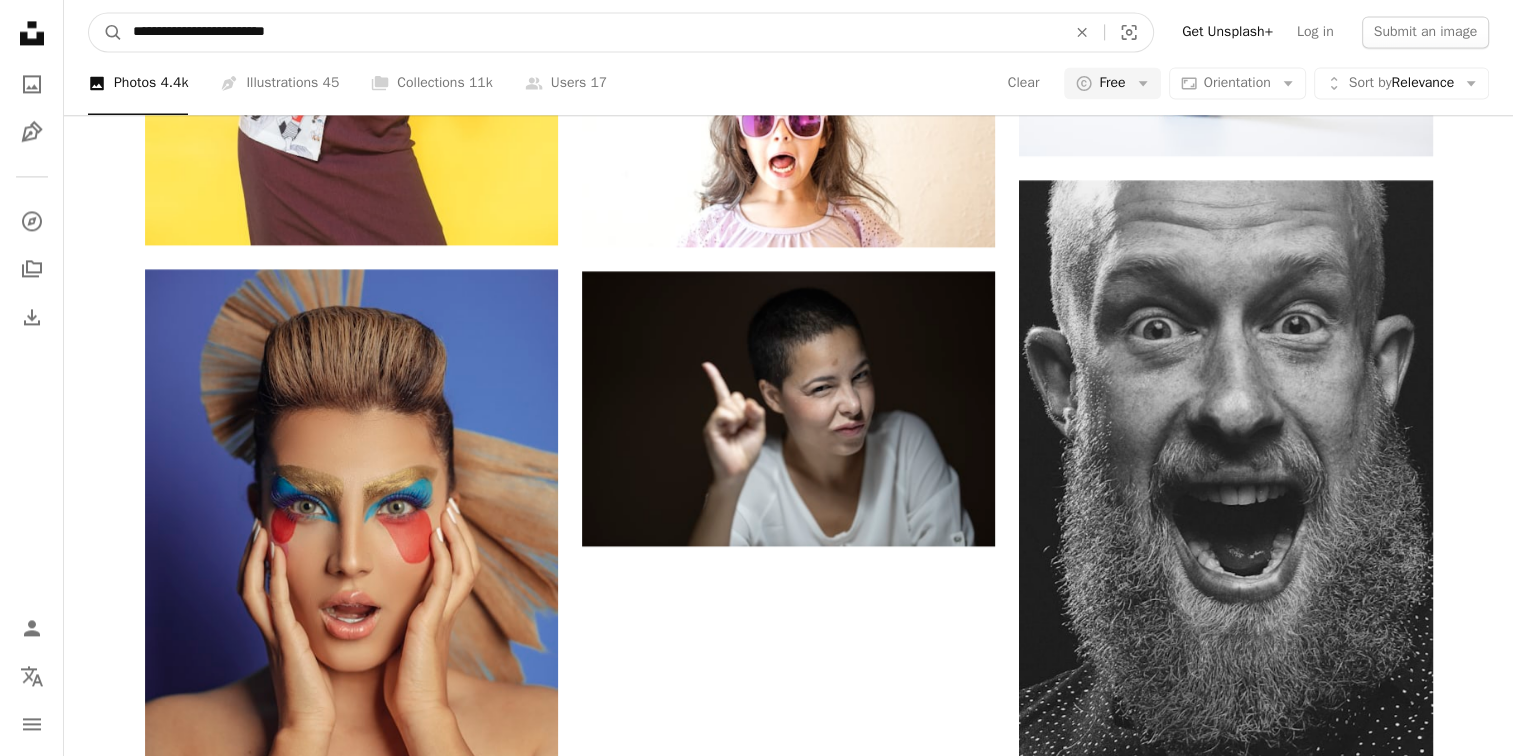 type on "**********" 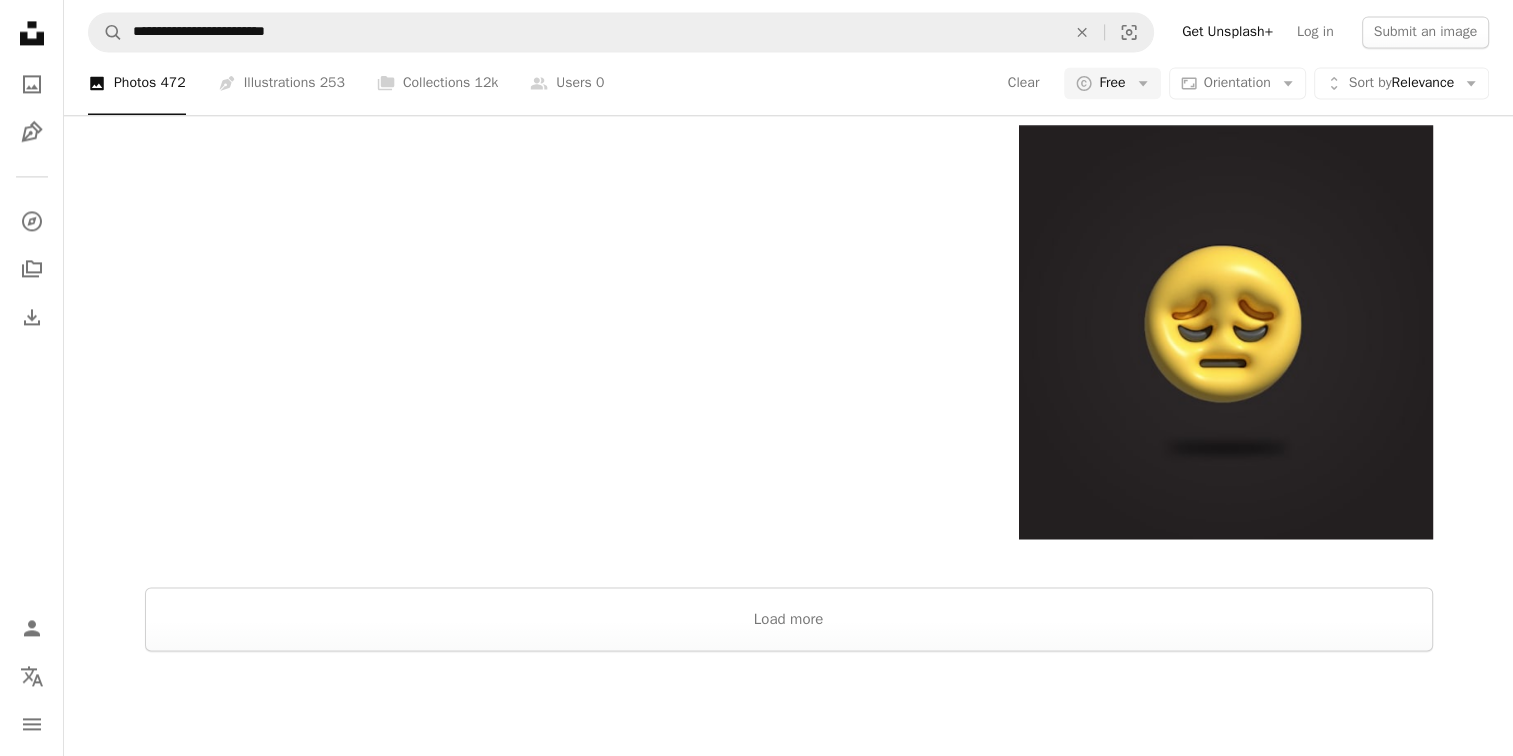 scroll, scrollTop: 3000, scrollLeft: 0, axis: vertical 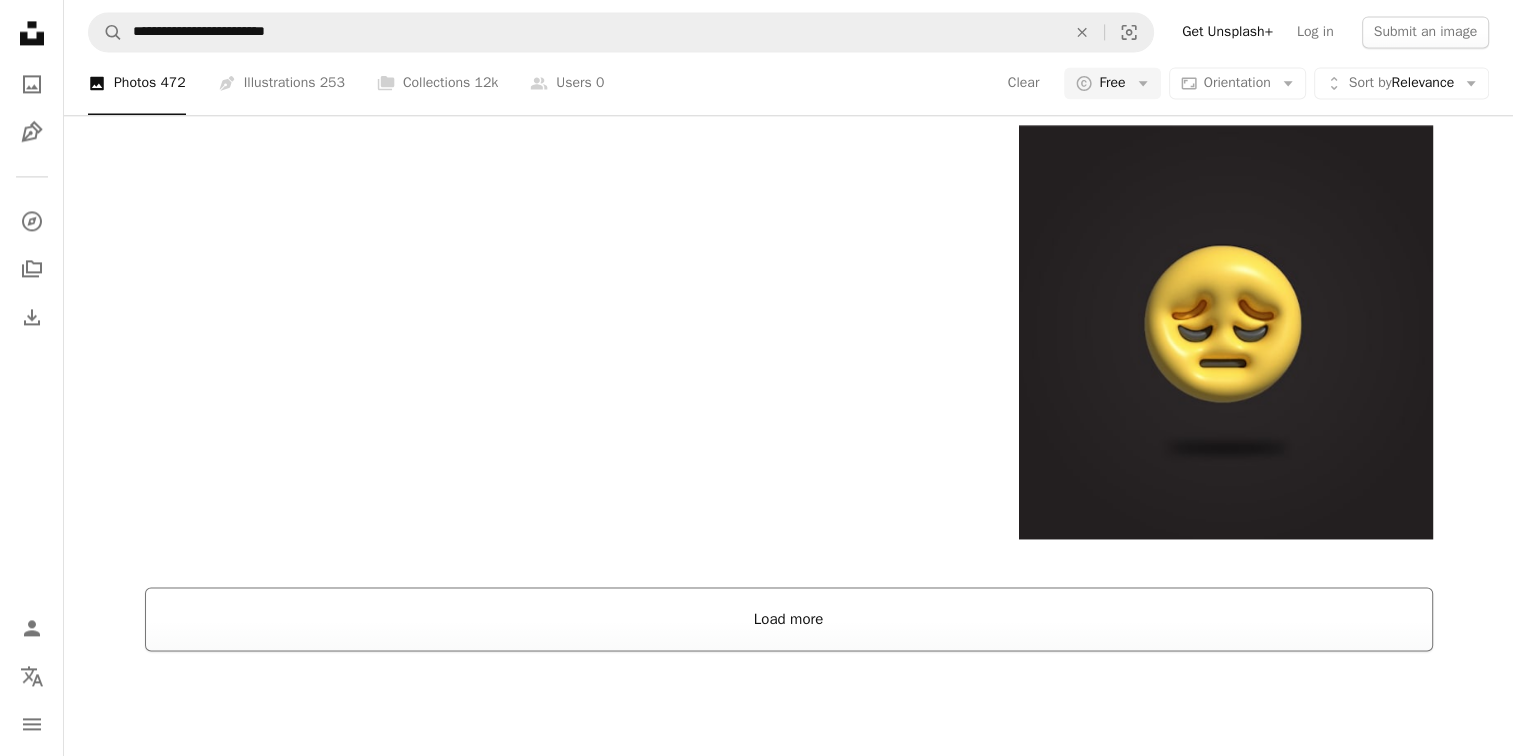 click on "Load more" at bounding box center [789, 619] 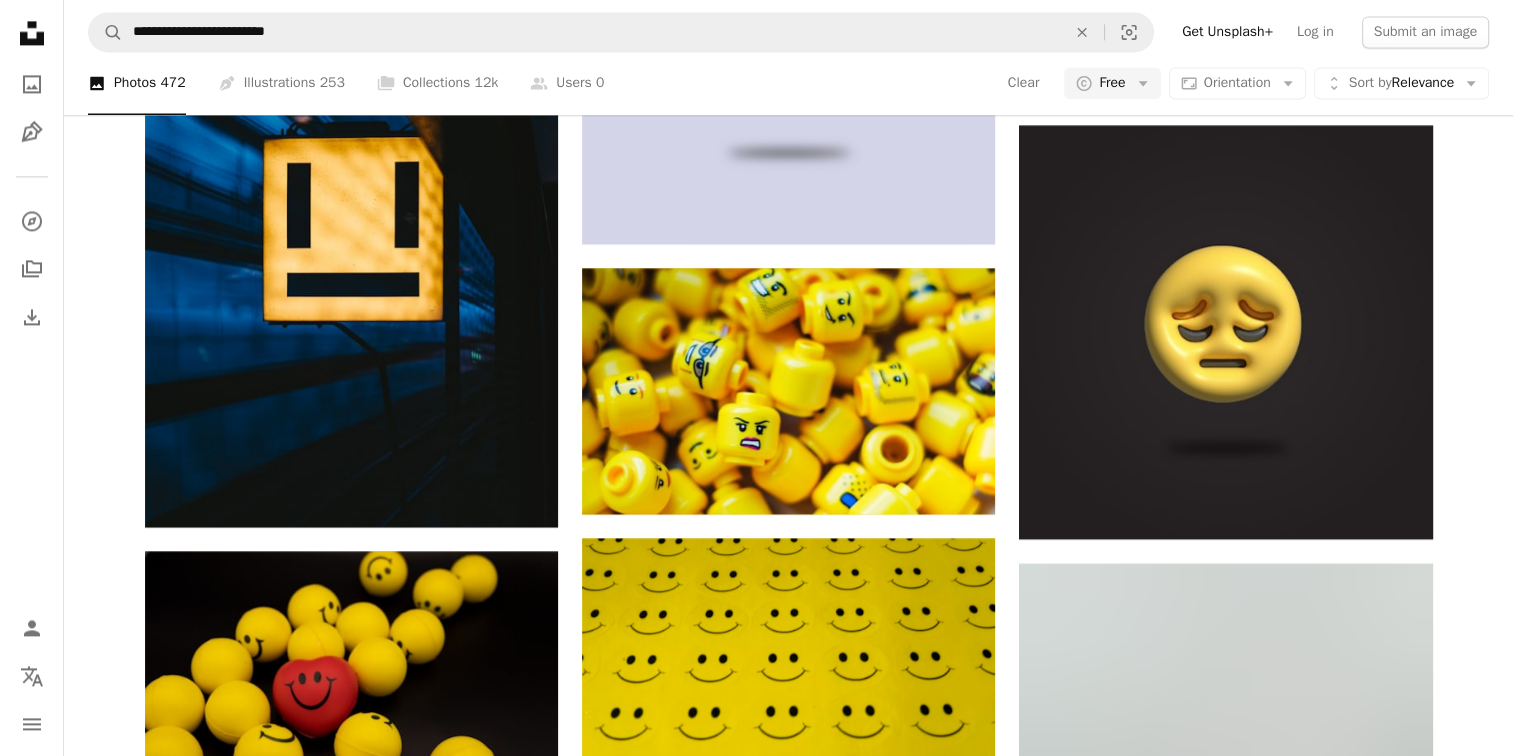 scroll, scrollTop: 16100, scrollLeft: 0, axis: vertical 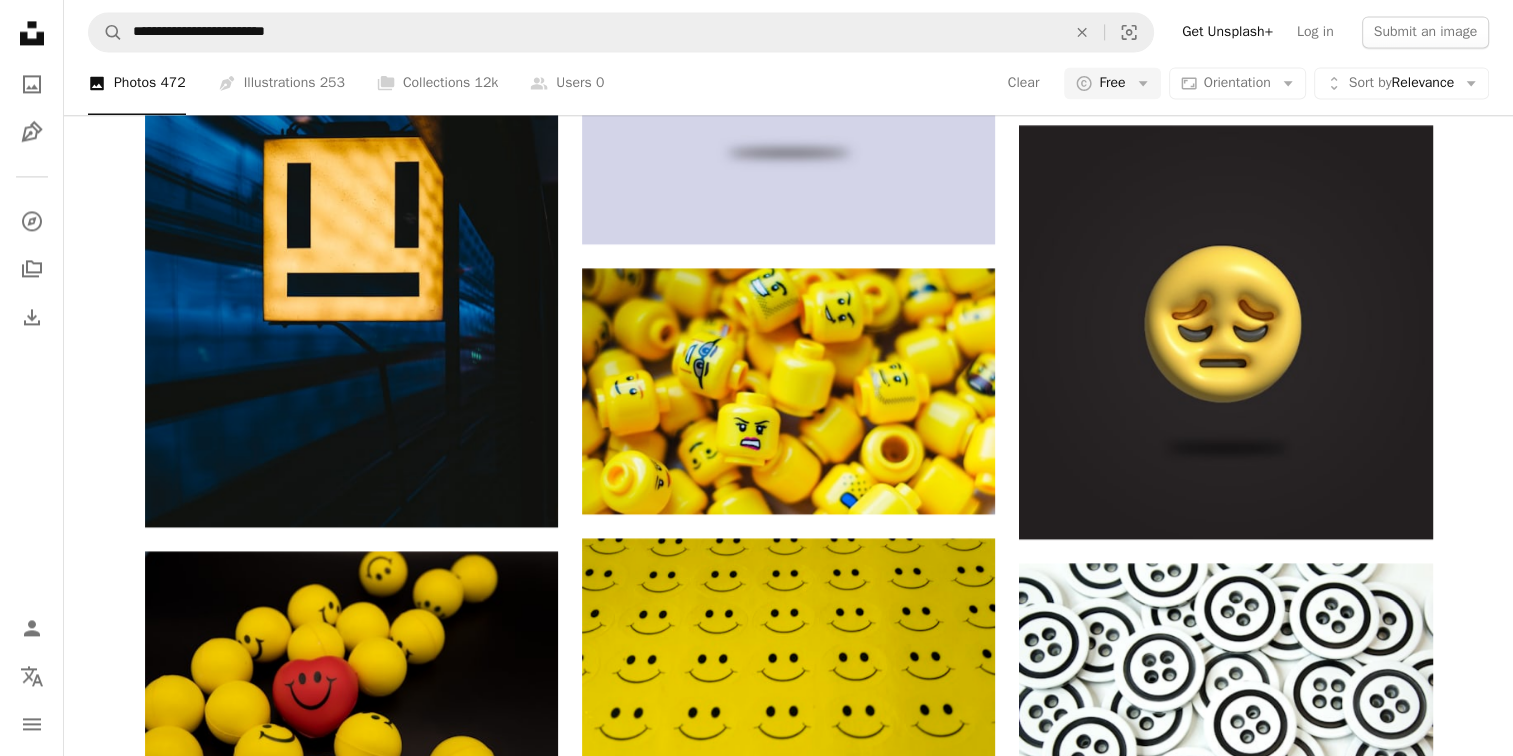 drag, startPoint x: 1252, startPoint y: 429, endPoint x: 1326, endPoint y: 400, distance: 79.47956 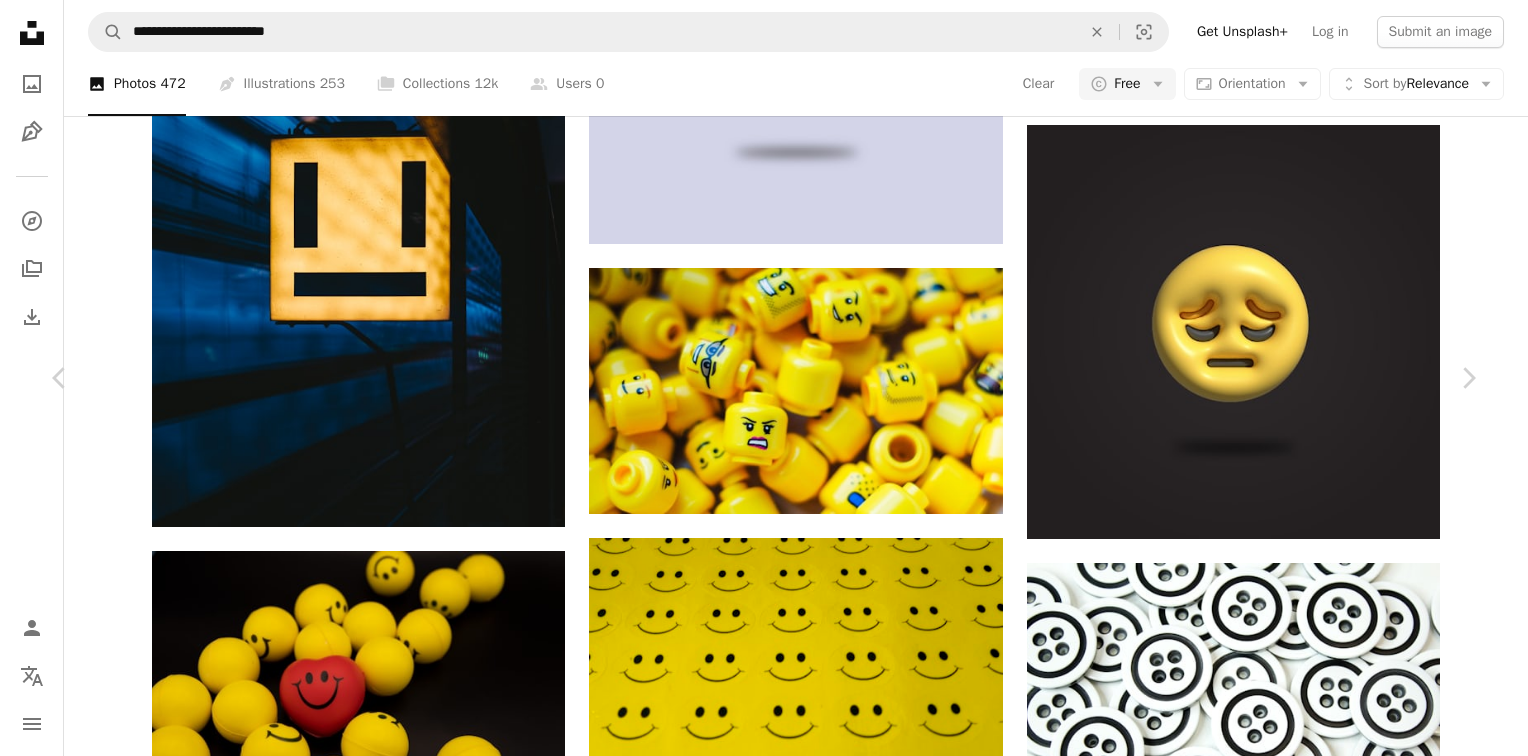 click on "More Actions" 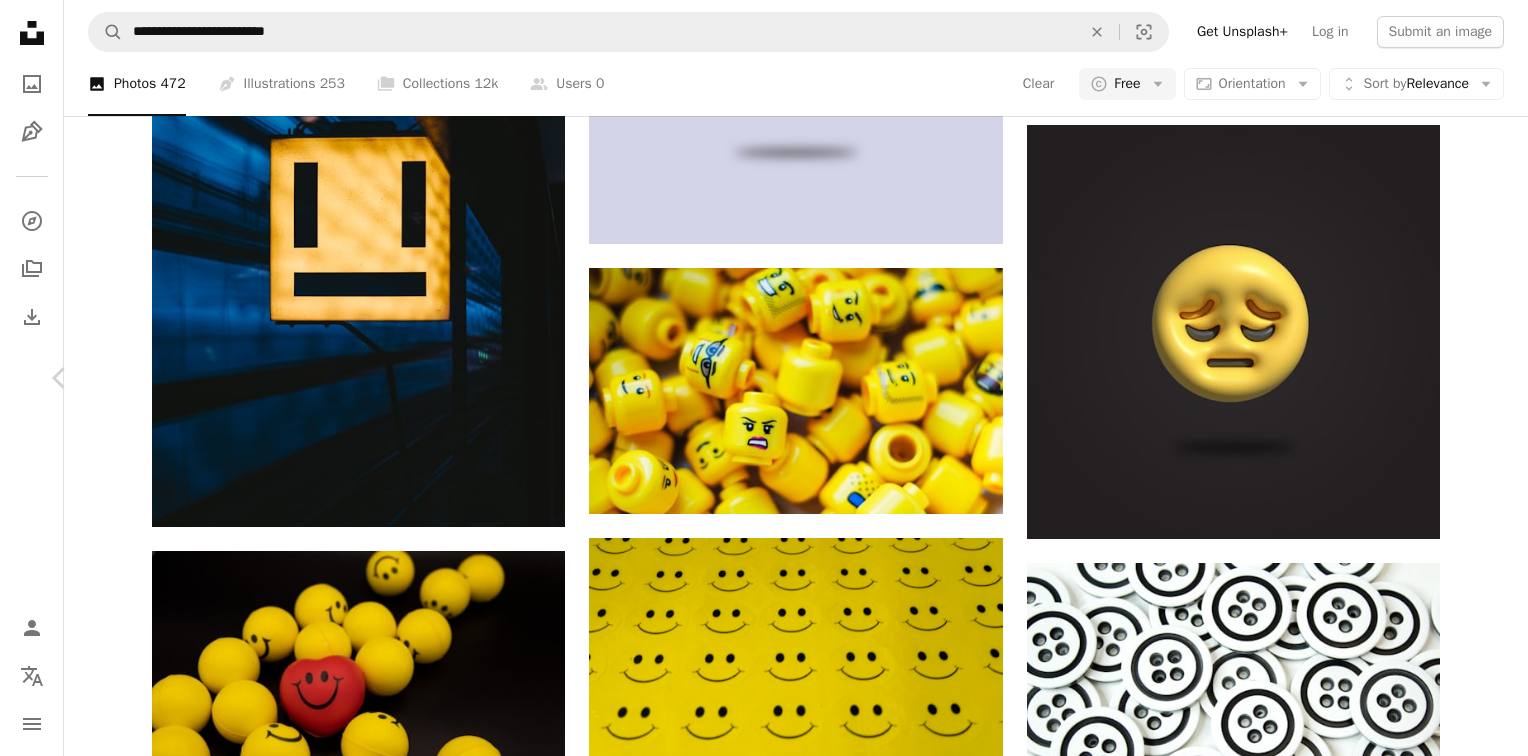 click on "Chevron right" at bounding box center [1468, 378] 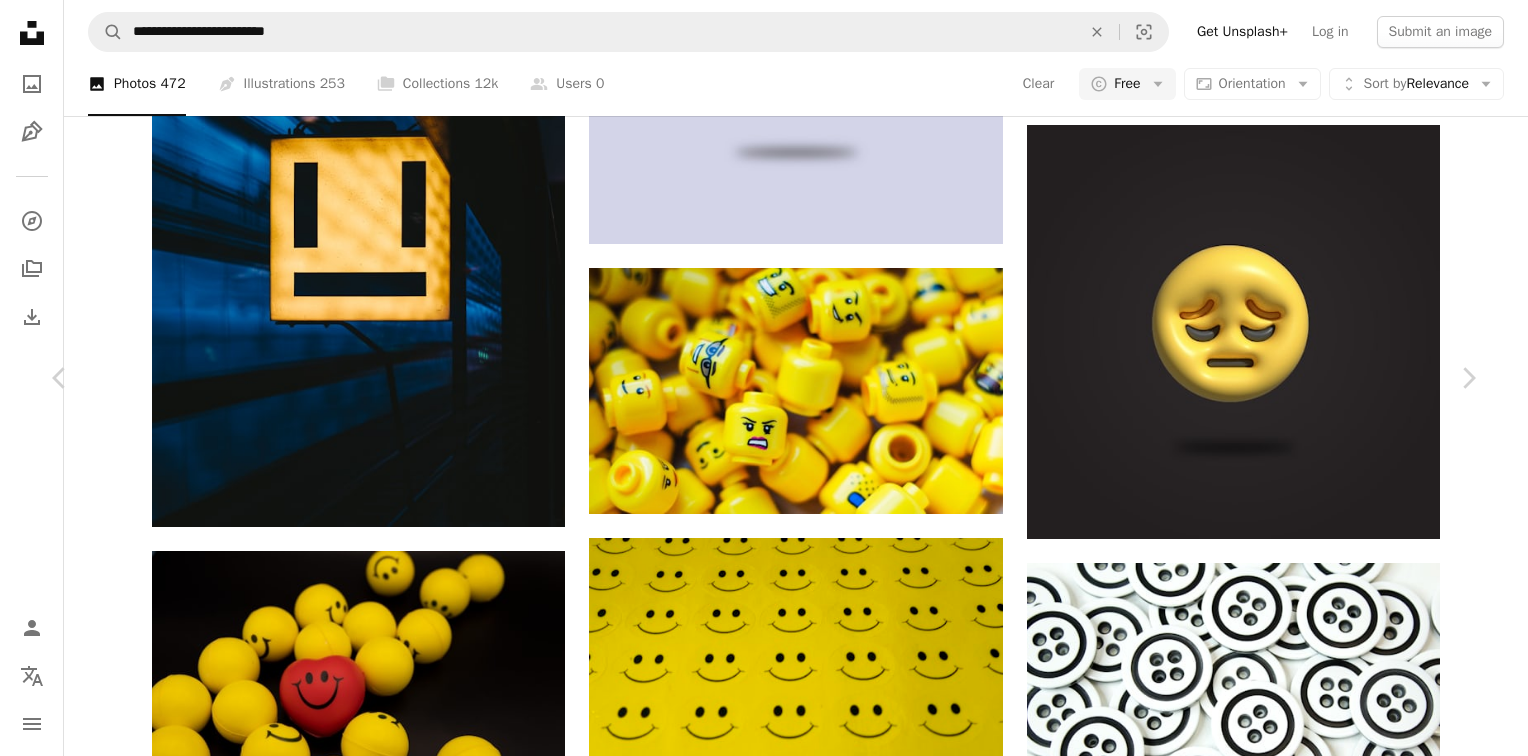 click on "[FIRST] [LAST] Available for hire A checkmark inside of a circle A heart A plus sign Download free Chevron down Zoom in Views 13,346 Downloads 314 A forward-right arrow Share Info icon Info More Actions watermelon Calendar outlined Published on [DATE], [YEAR] Safety Free to use under the Unsplash License art pink cartoon happy fruits kids smile funny digital image render watermelon fun 3d image red fruit yummy toon food fruit produce tape Creative Commons images Browse premium related images on iStock | Save 20% with code UNSPLASH20 View more on iStock ↗ Related images A heart A plus sign Paris Bilal Available for hire A checkmark inside of a circle Arrow pointing down A heart A plus sign hesam Link Available for hire A checkmark inside of a circle Arrow pointing down A heart A plus sign Nataliya Smirnova Available for hire A checkmark inside of a circle Arrow pointing down A heart A plus sign Rachel Kelli Available for hire A checkmark inside of a circle A heart" at bounding box center (764, 18728) 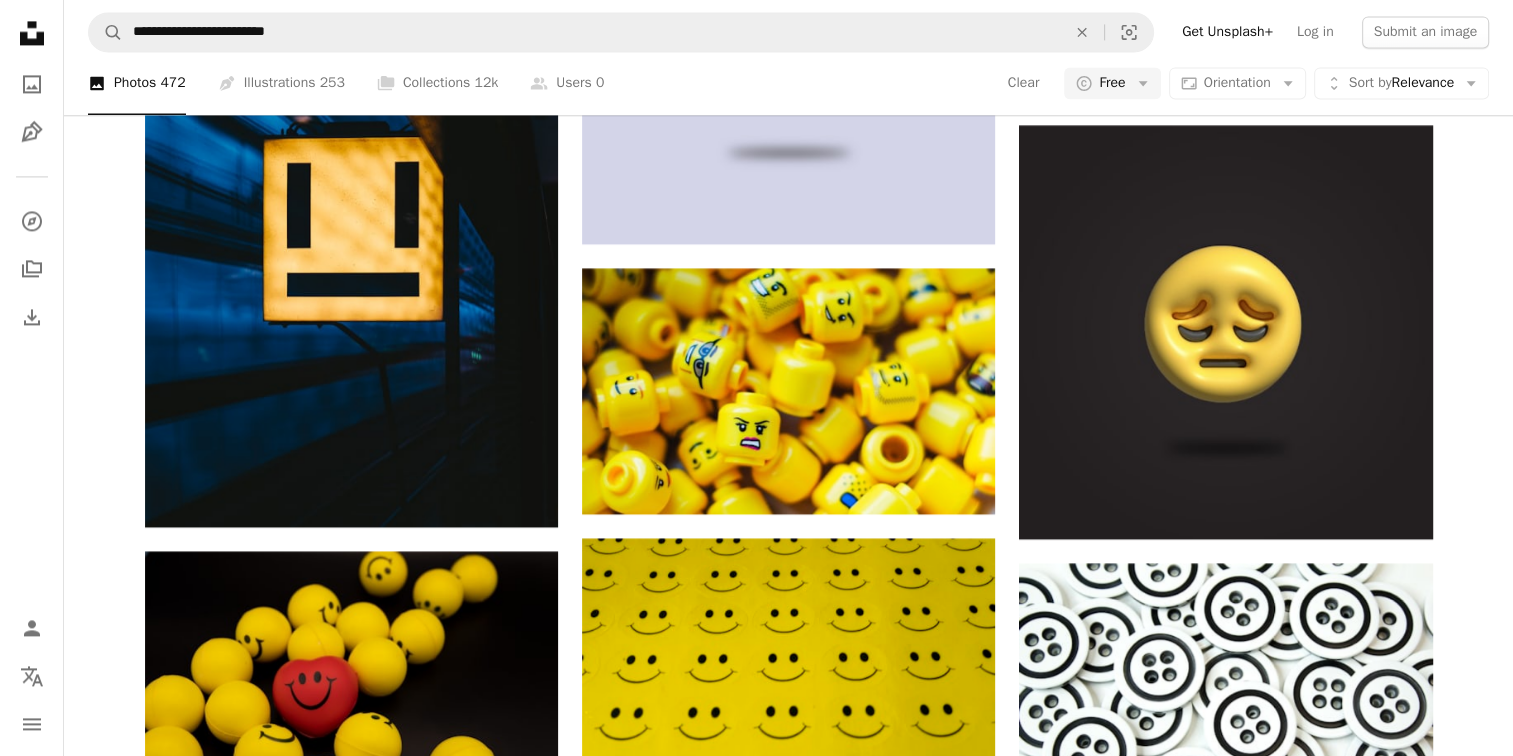 scroll, scrollTop: 13000, scrollLeft: 0, axis: vertical 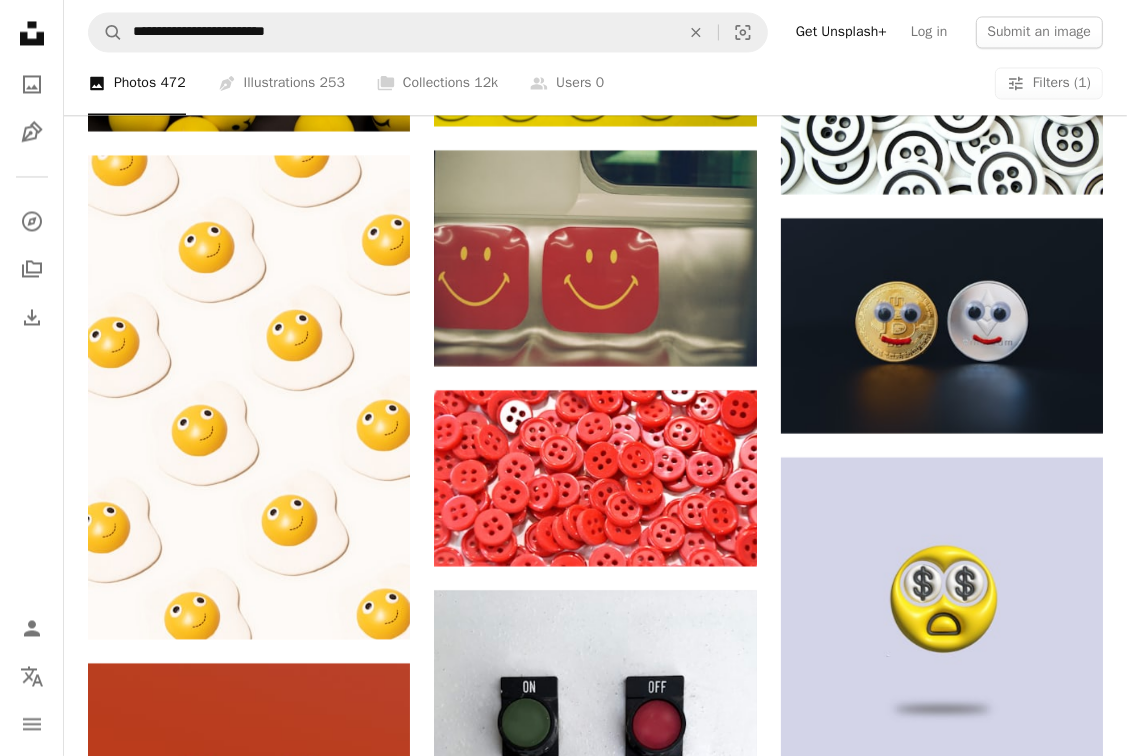 click at bounding box center (942, 7878) 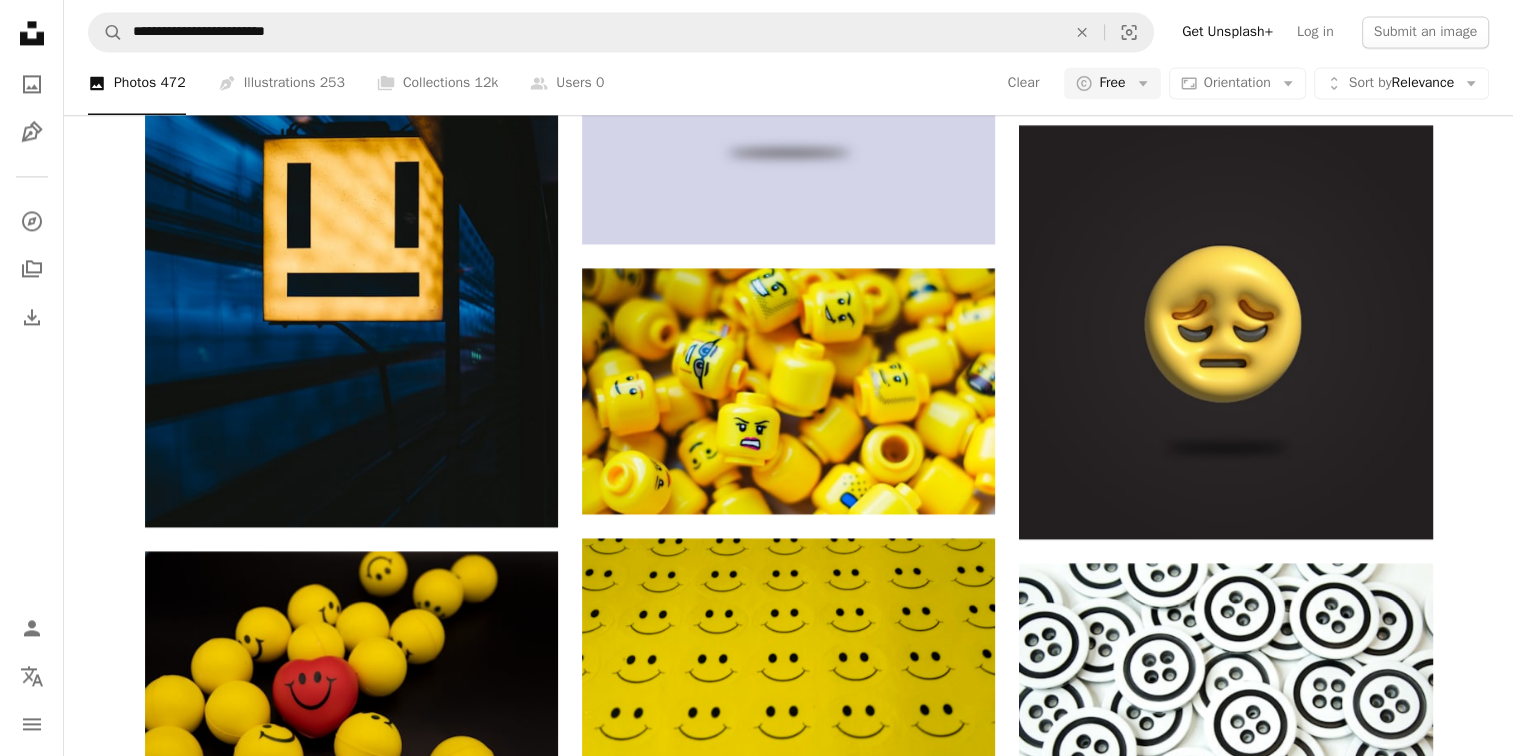 scroll, scrollTop: 13000, scrollLeft: 0, axis: vertical 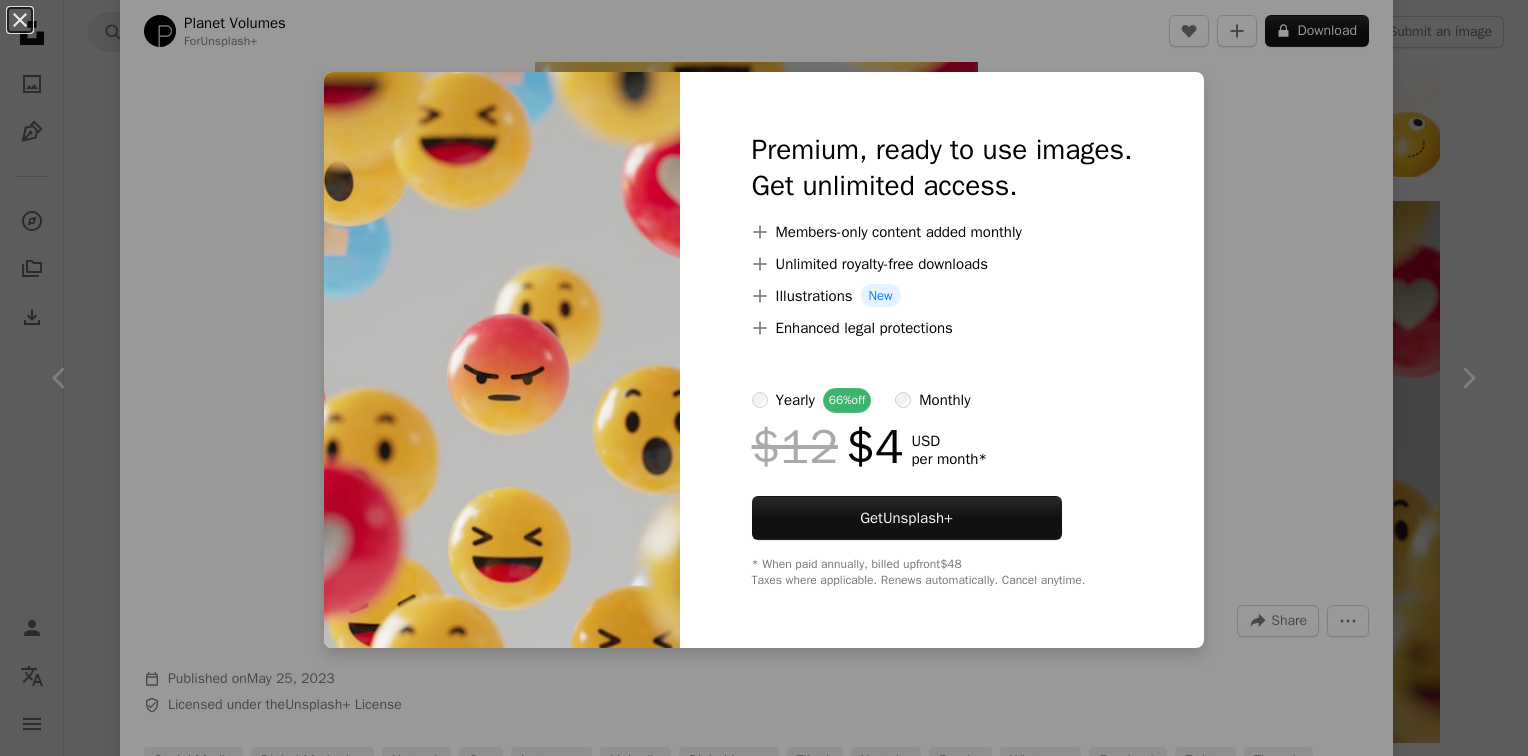 click on "An X shape Premium, ready to use images. Get unlimited access. A plus sign Members-only content added monthly A plus sign Unlimited royalty-free downloads A plus sign Illustrations  New A plus sign Enhanced legal protections yearly 66%  off monthly $12   $4 USD per month * Get  Unsplash+ * When paid annually, billed upfront  $48 Taxes where applicable. Renews automatically. Cancel anytime." at bounding box center (764, 378) 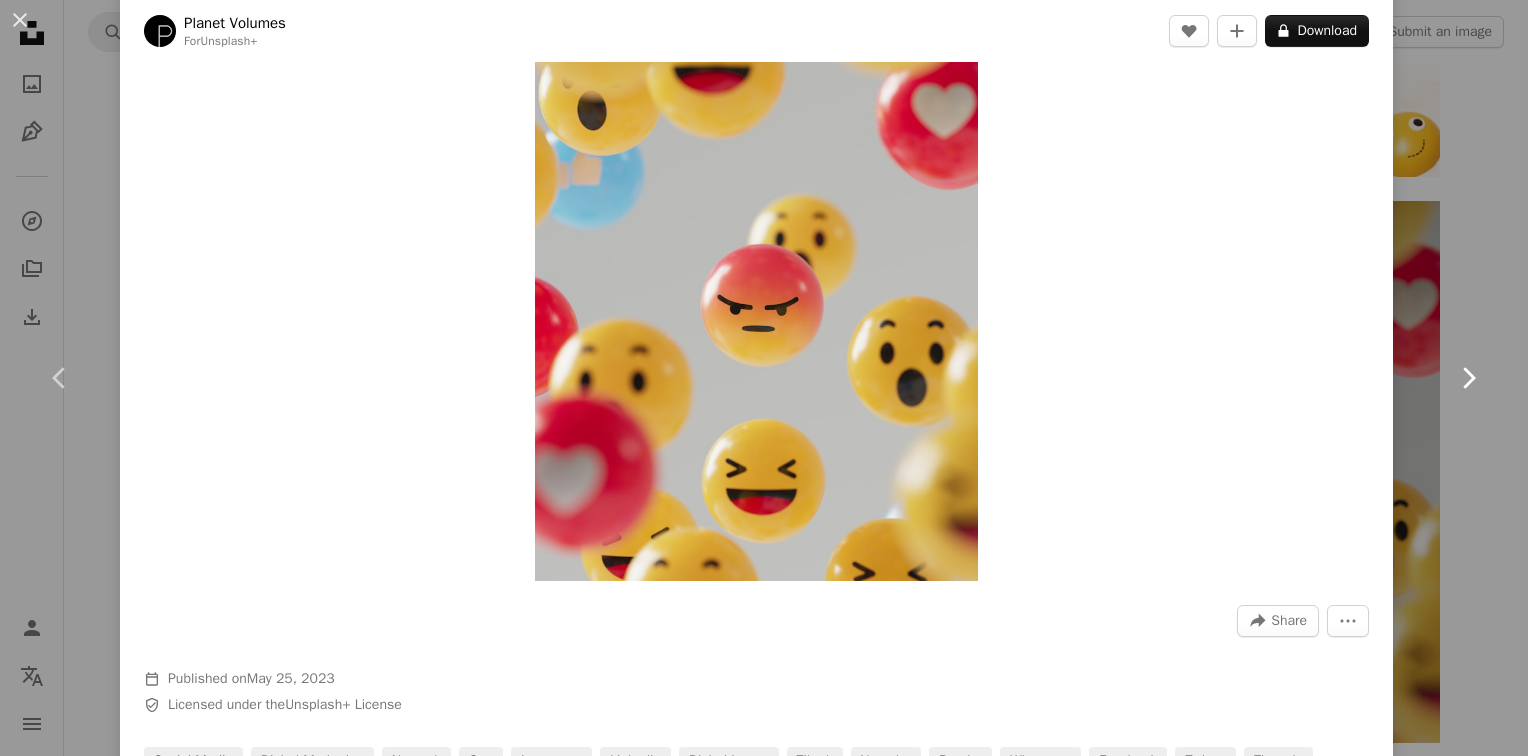 click on "Chevron right" at bounding box center [1468, 378] 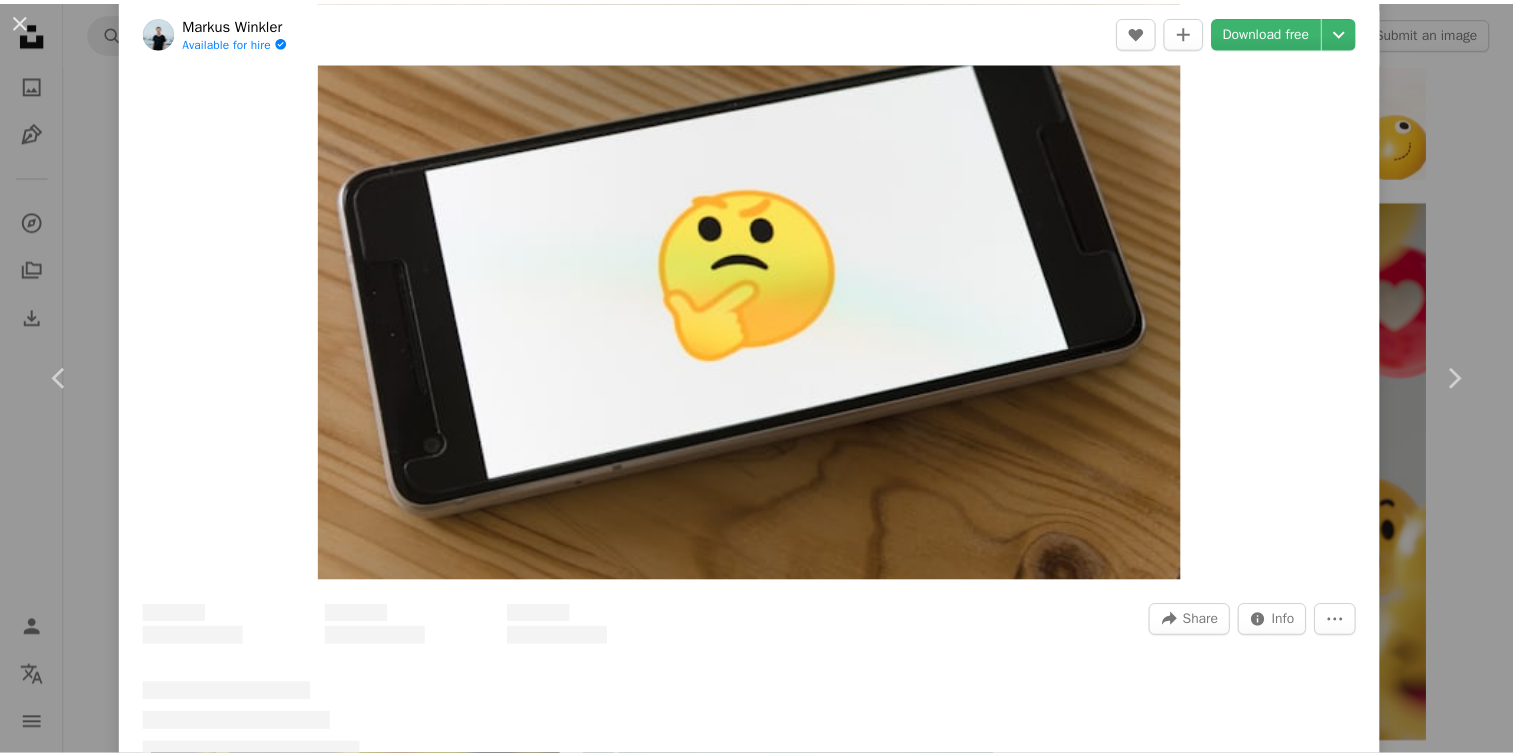 scroll, scrollTop: 0, scrollLeft: 0, axis: both 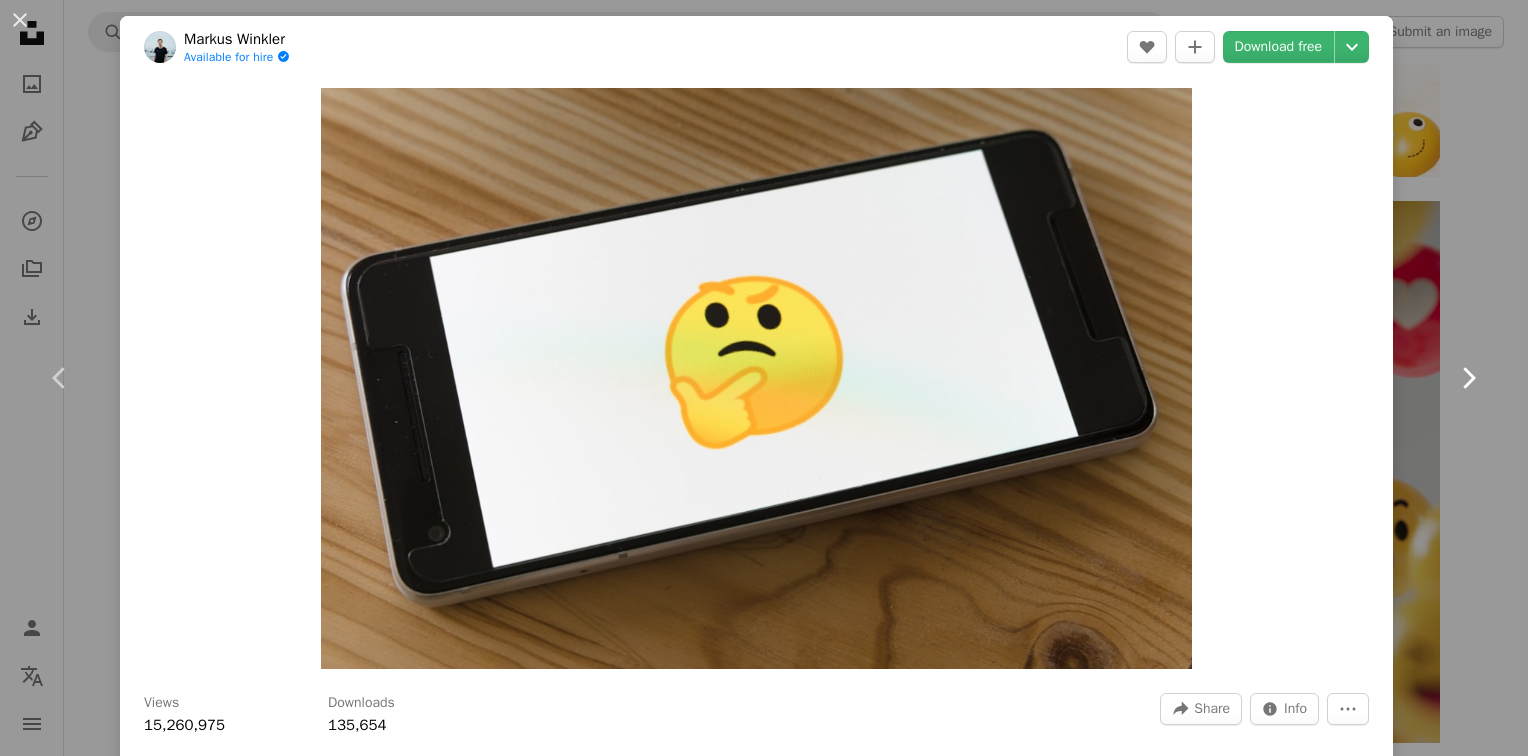 click on "Chevron right" 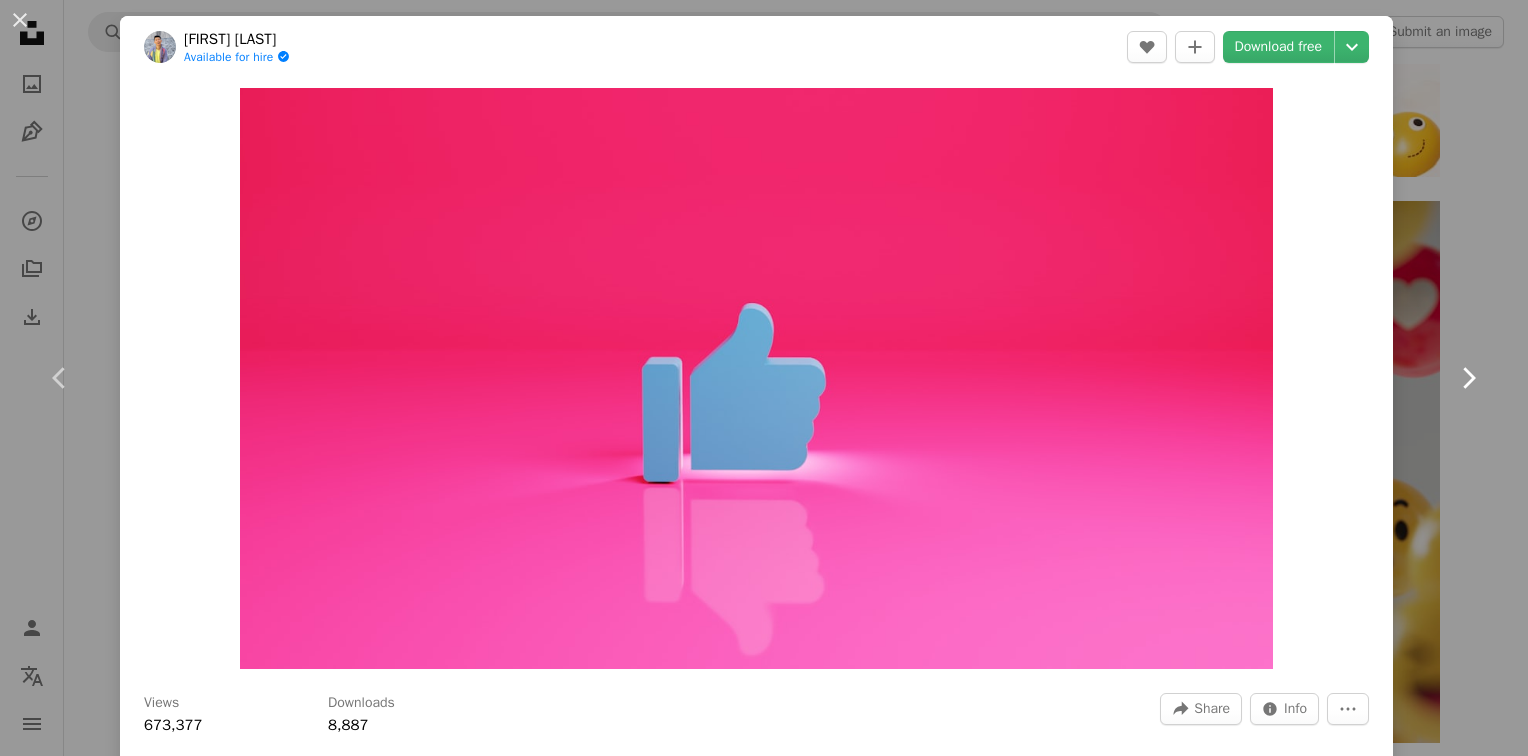 click on "Chevron right" 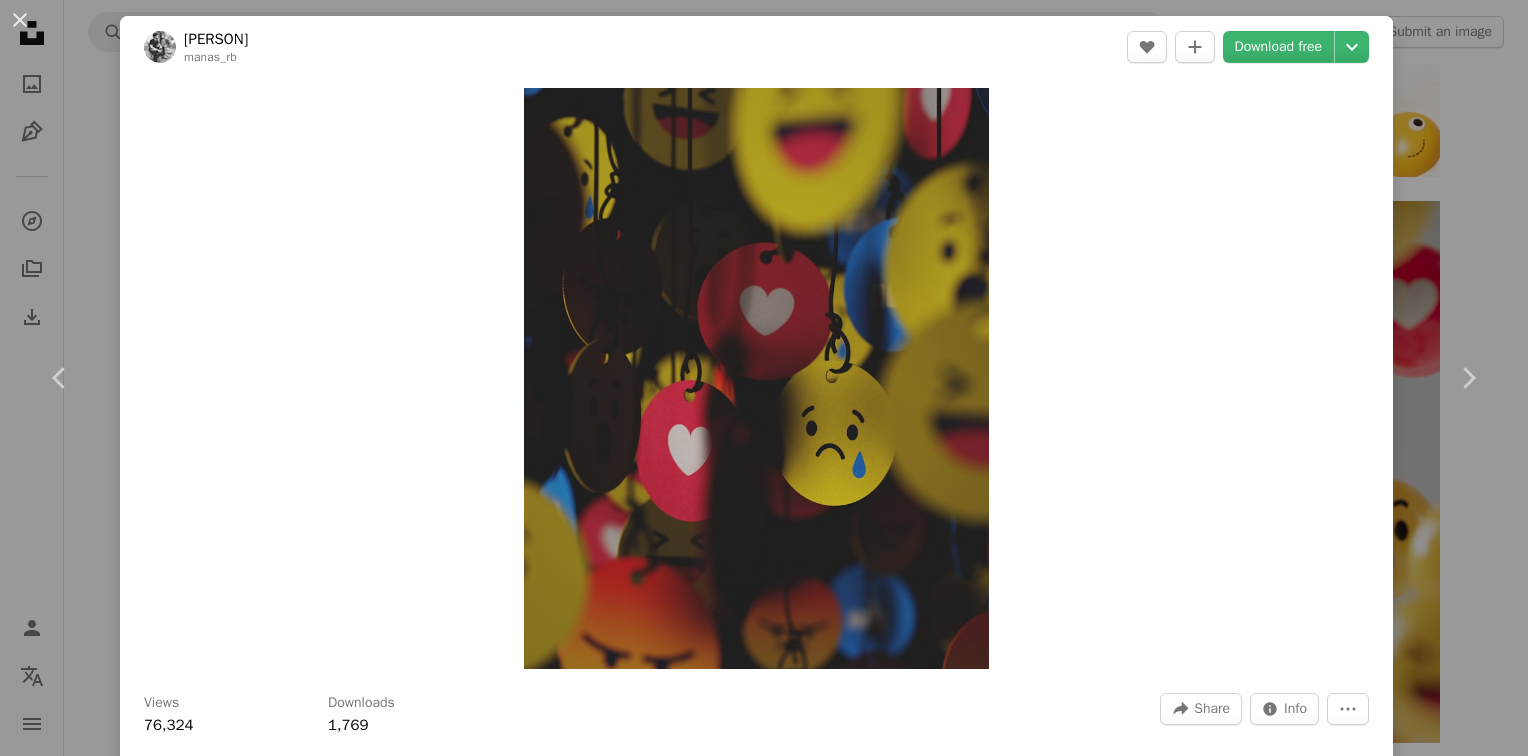 click on "An X shape Chevron left Chevron right manas rb manas_rb A heart A plus sign Download free Chevron down Zoom in Views 76,324 Downloads 1,769 A forward-right arrow Share Info icon Info More Actions A map marker Bhubaneswar, Odisha, India Calendar outlined Published on  September 8, 2023 Safety Free to use under the  Unsplash License social media icons emoji 3d model blender 3d art india tape odisha bhubaneswar Creative Commons images Browse premium related images on iStock  |  Save 20% with code UNSPLASH20 View more on iStock  ↗ Related images A heart A plus sign Count Chris Arrow pointing down Plus sign for Unsplash+ A heart A plus sign Planet Volumes For  Unsplash+ A lock Download A heart A plus sign Brannon Naito Available for hire A checkmark inside of a circle Arrow pointing down A heart A plus sign Lucas George Wendt Available for hire A checkmark inside of a circle Arrow pointing down A heart A plus sign Nathana Rebouças Available for hire A checkmark inside of a circle Arrow pointing down A heart" at bounding box center (764, 378) 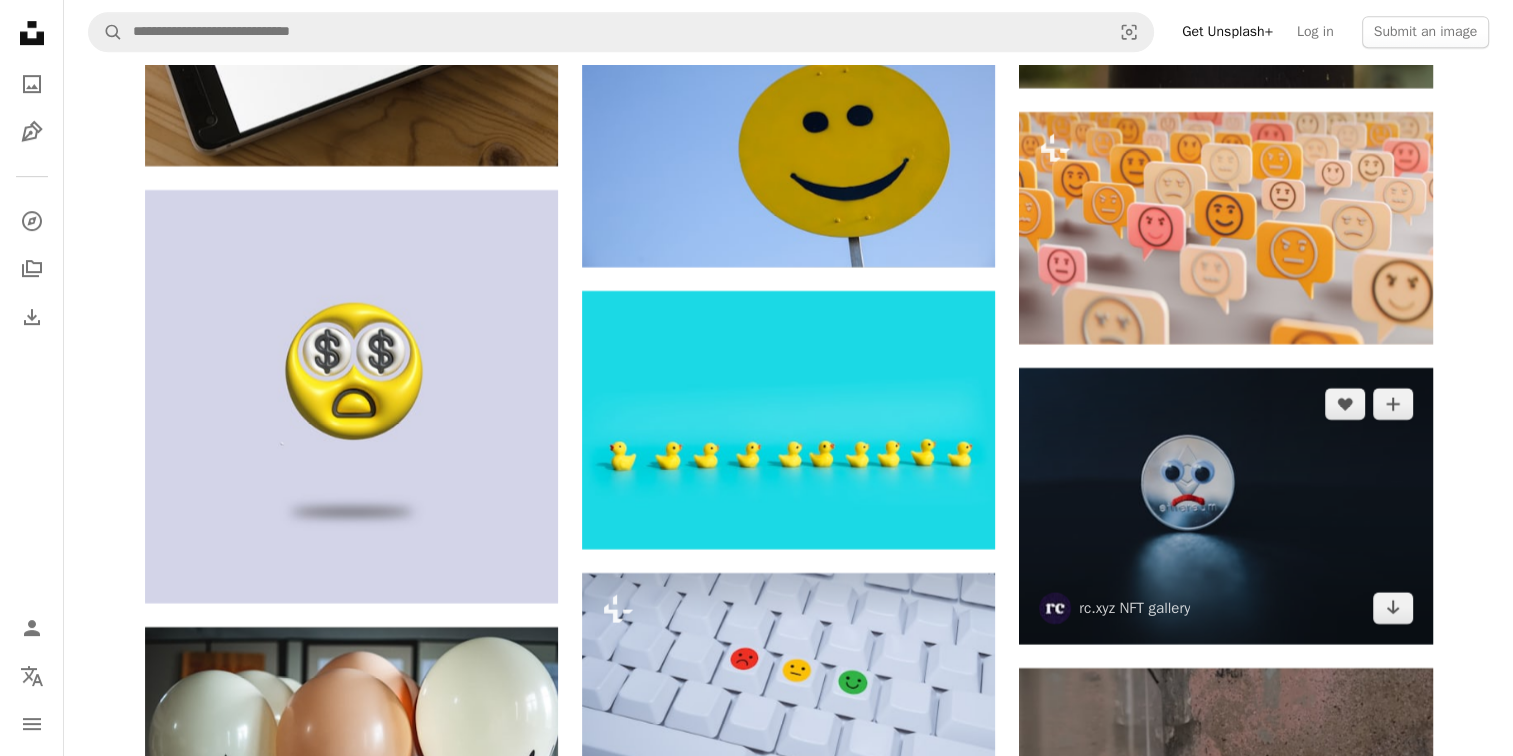 scroll, scrollTop: 8500, scrollLeft: 0, axis: vertical 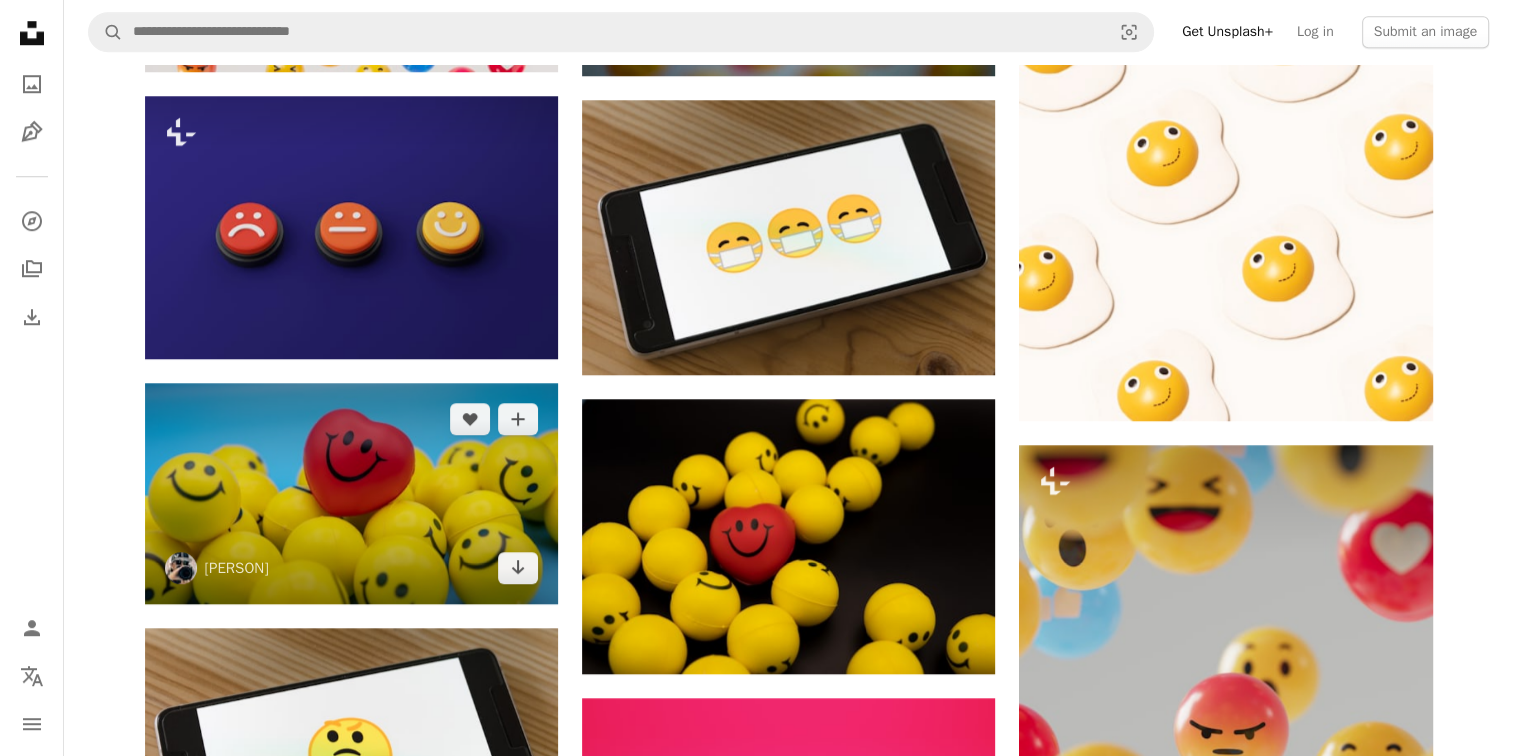 click at bounding box center (351, 493) 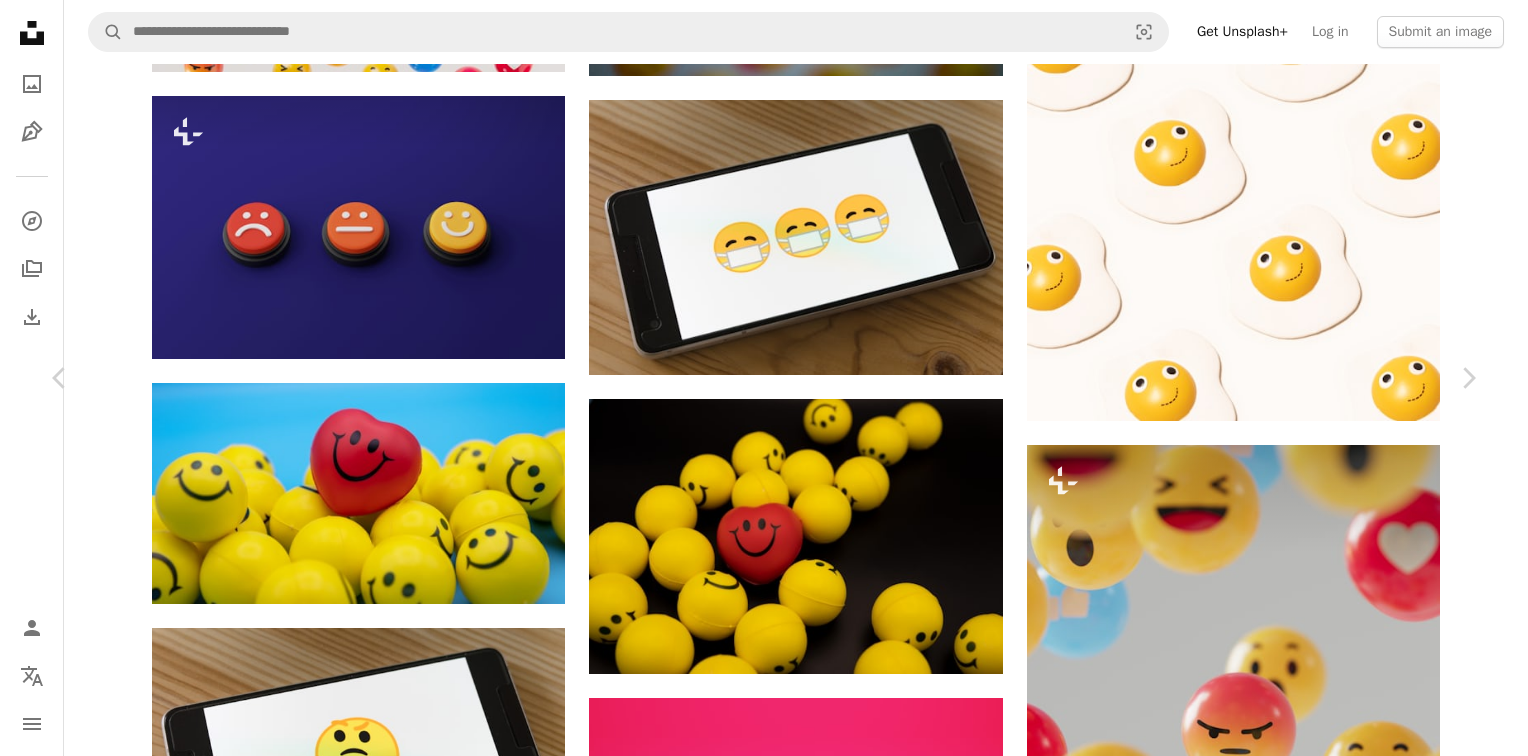 click on "Download free" at bounding box center [1279, 13328] 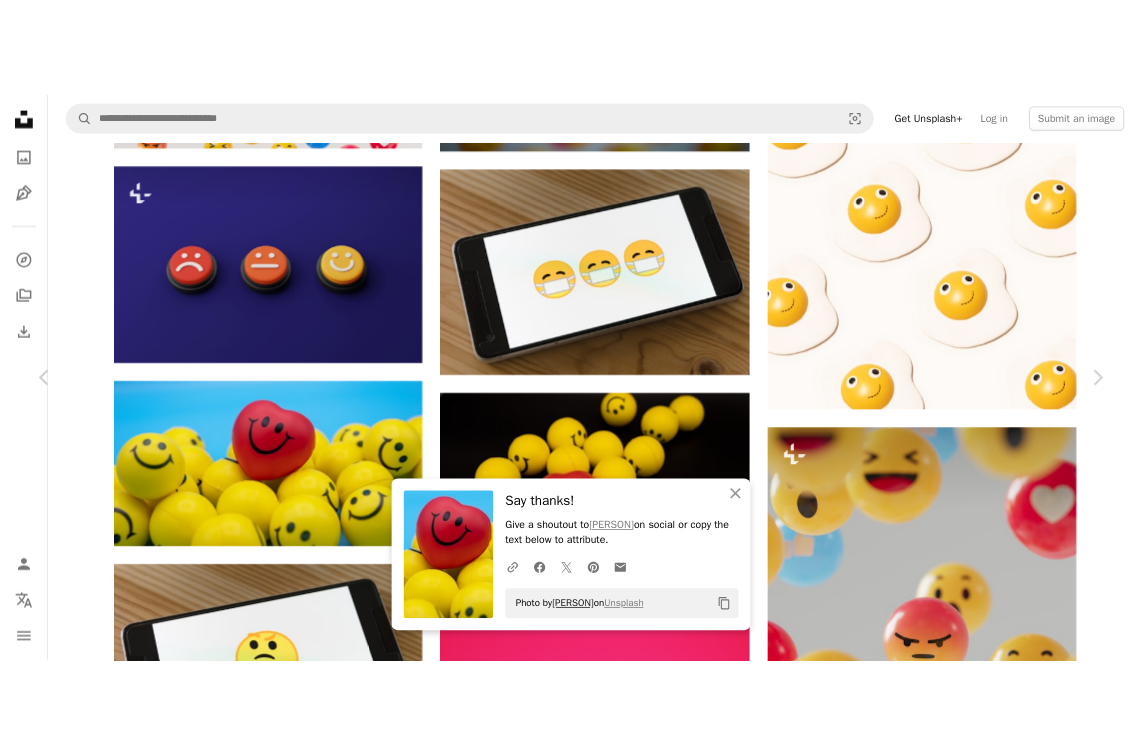 scroll, scrollTop: 1571, scrollLeft: 0, axis: vertical 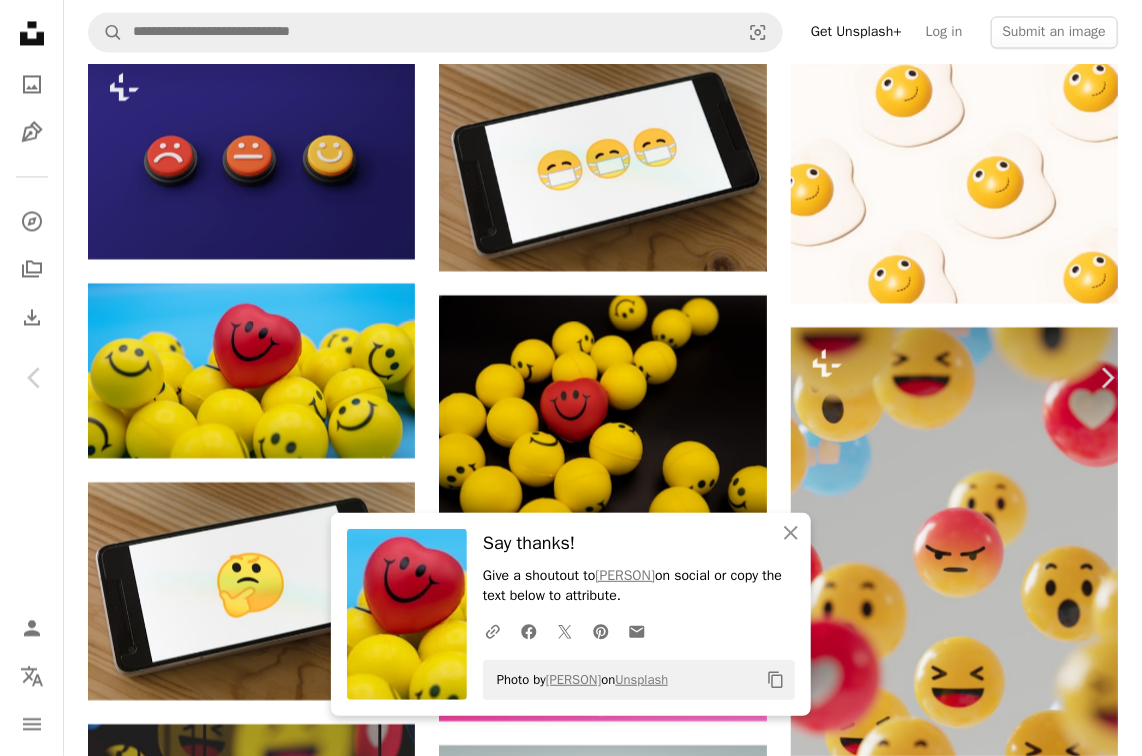 click 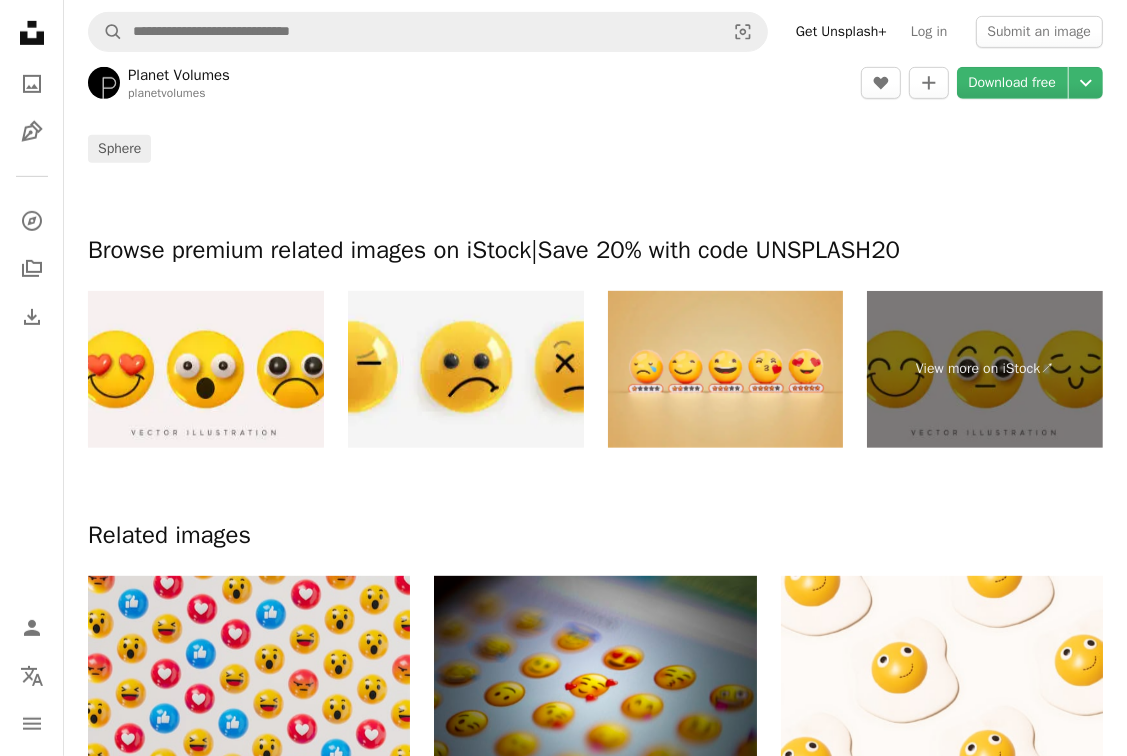 scroll, scrollTop: 756, scrollLeft: 0, axis: vertical 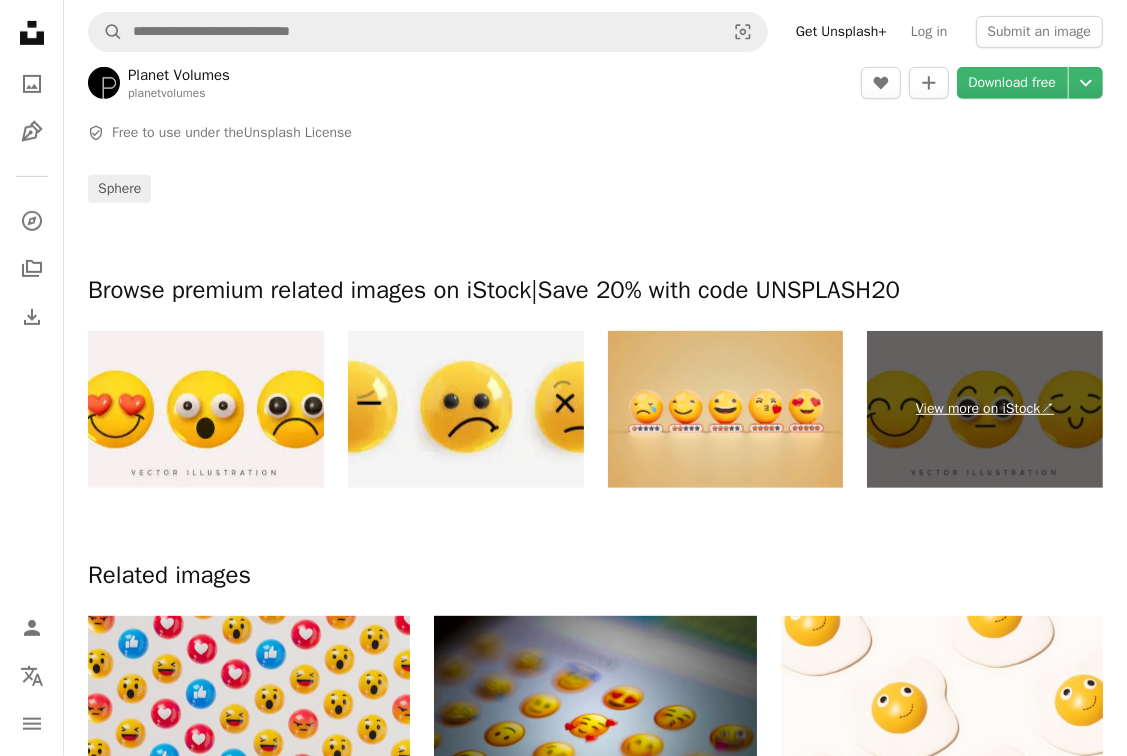 click on "View more on iStock  ↗" at bounding box center [985, 409] 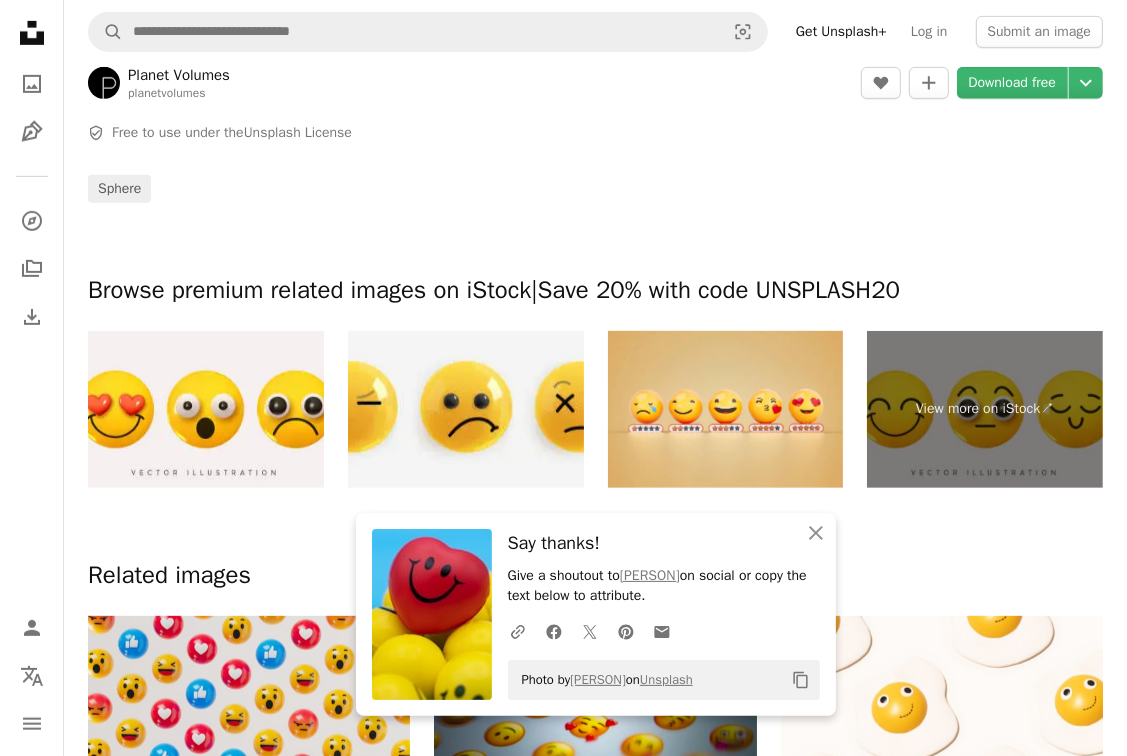 scroll, scrollTop: 1656, scrollLeft: 0, axis: vertical 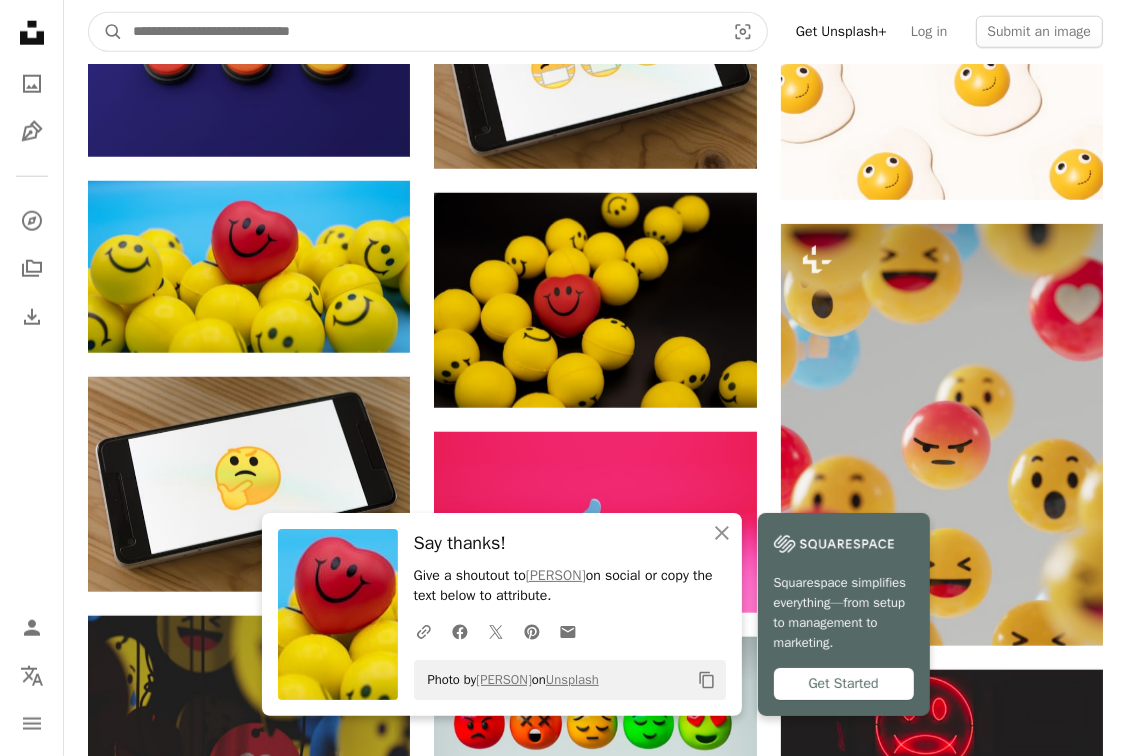 click at bounding box center [421, 32] 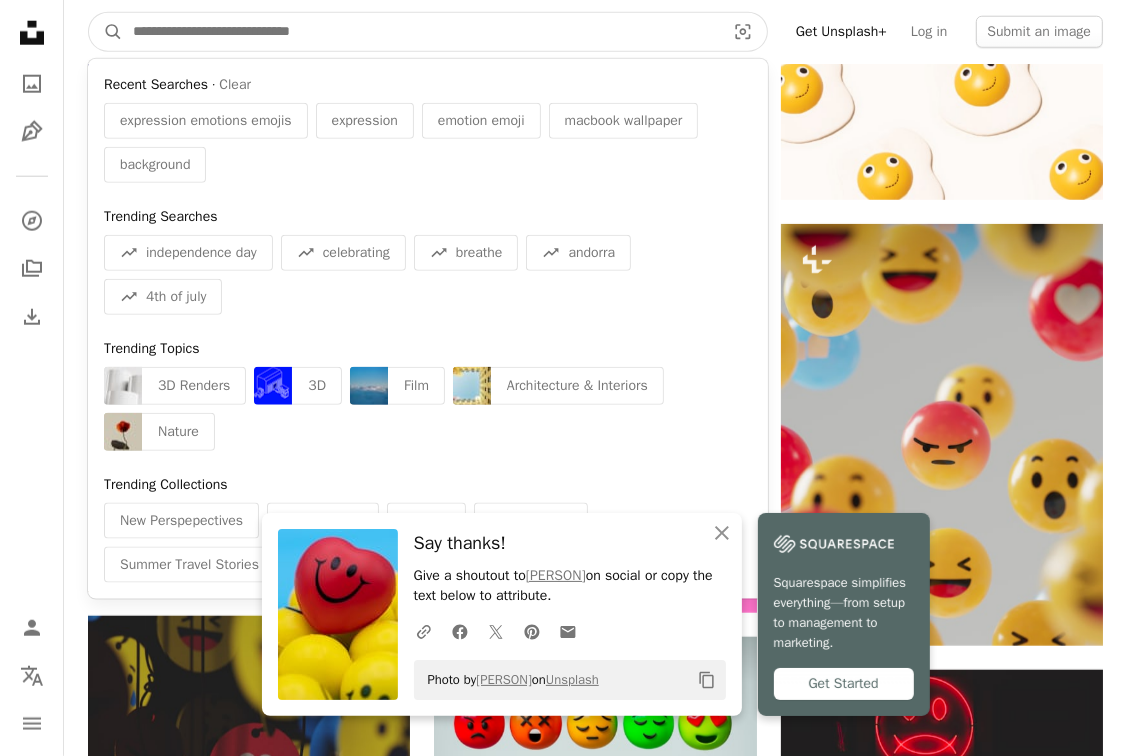 paste on "**********" 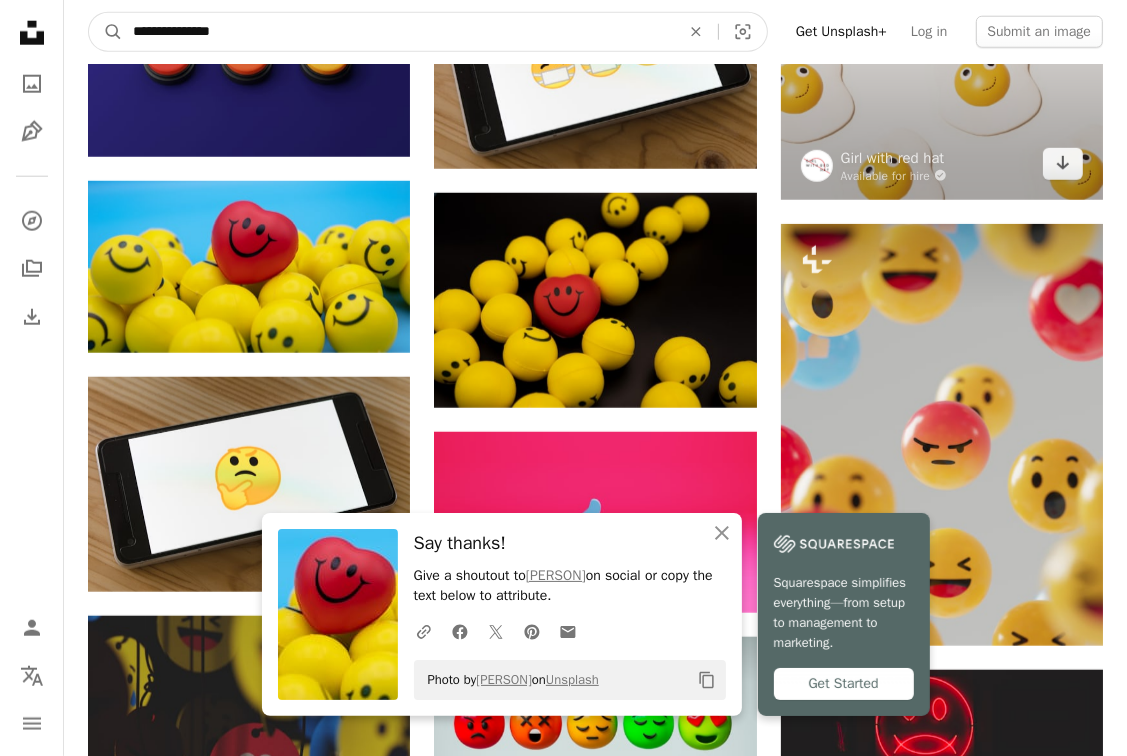 type on "**********" 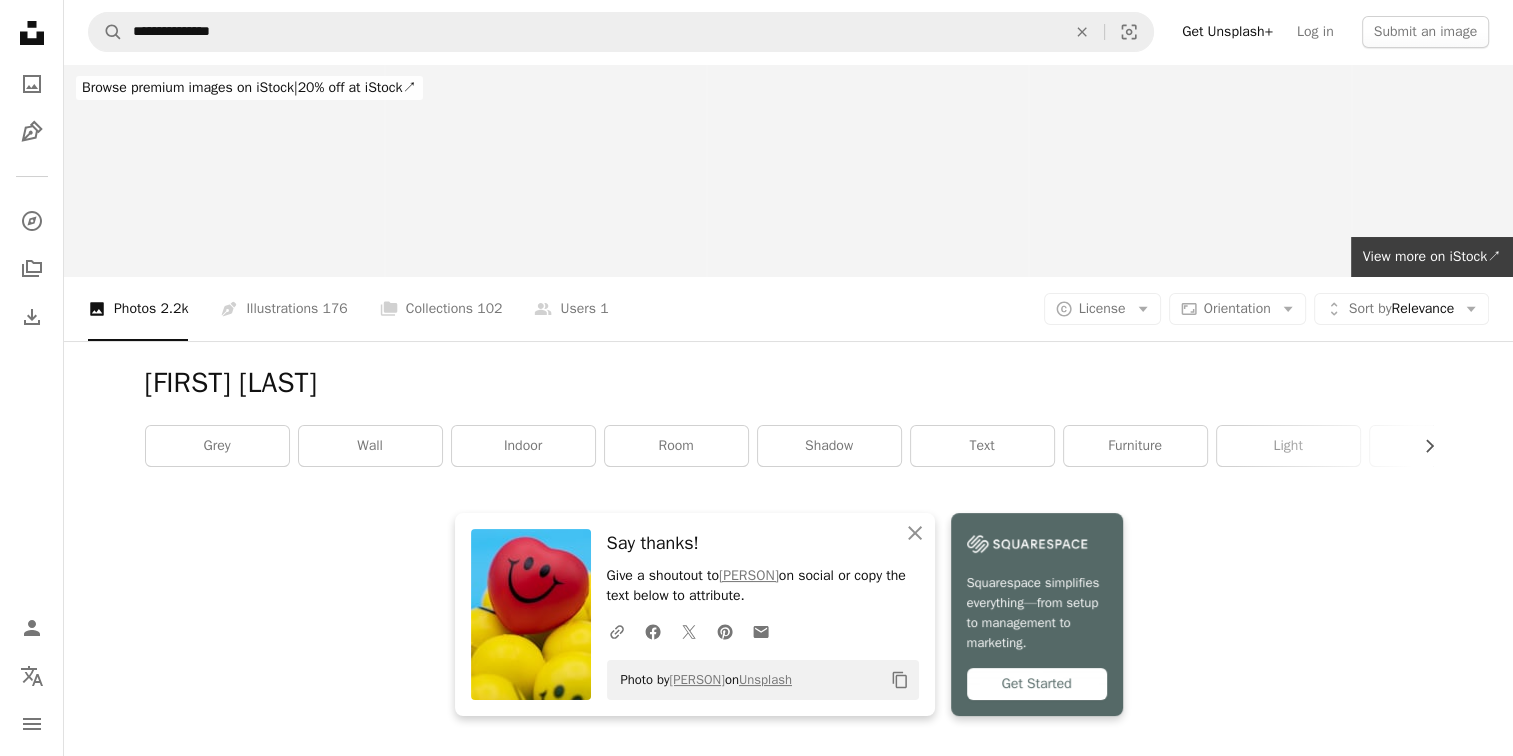 scroll, scrollTop: 0, scrollLeft: 0, axis: both 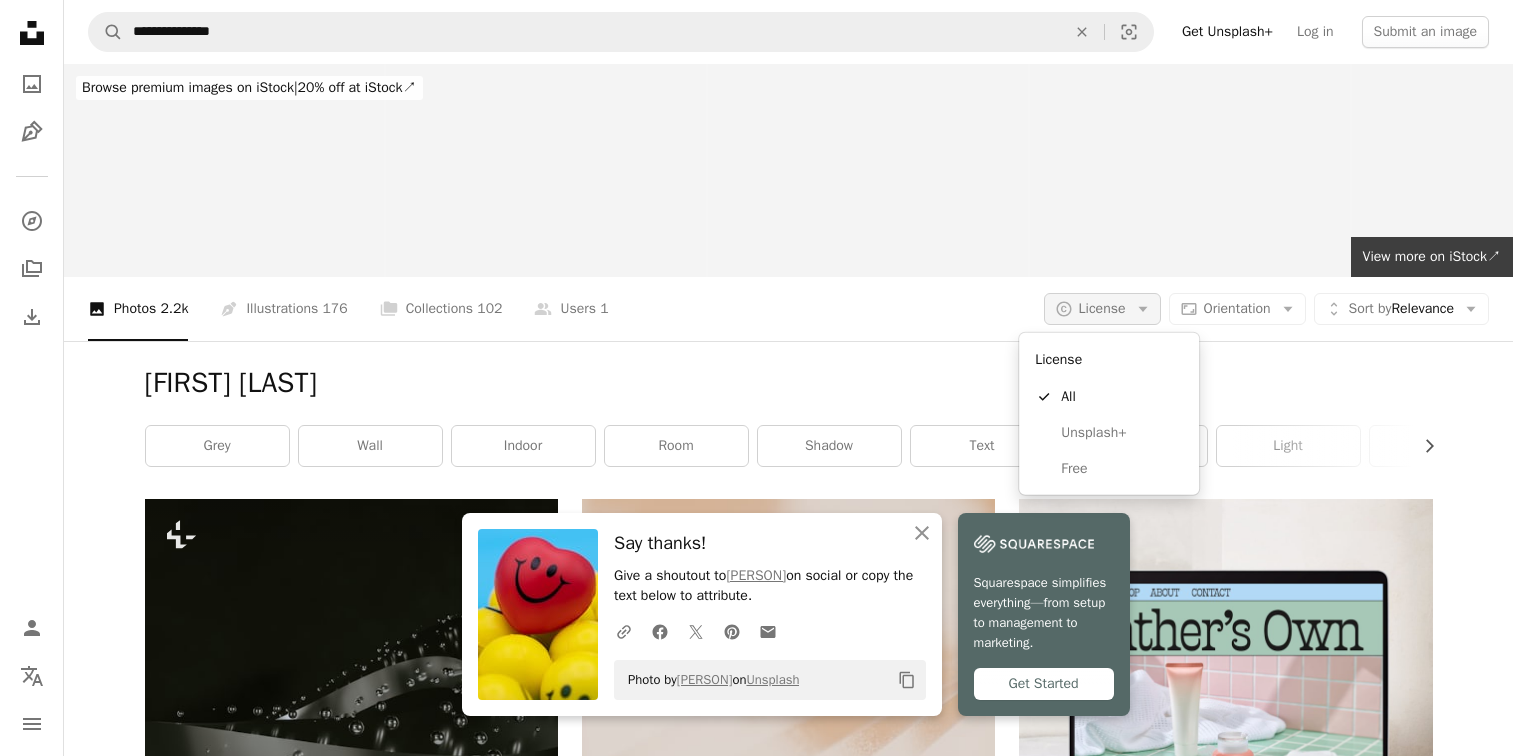 click on "License" at bounding box center (1102, 308) 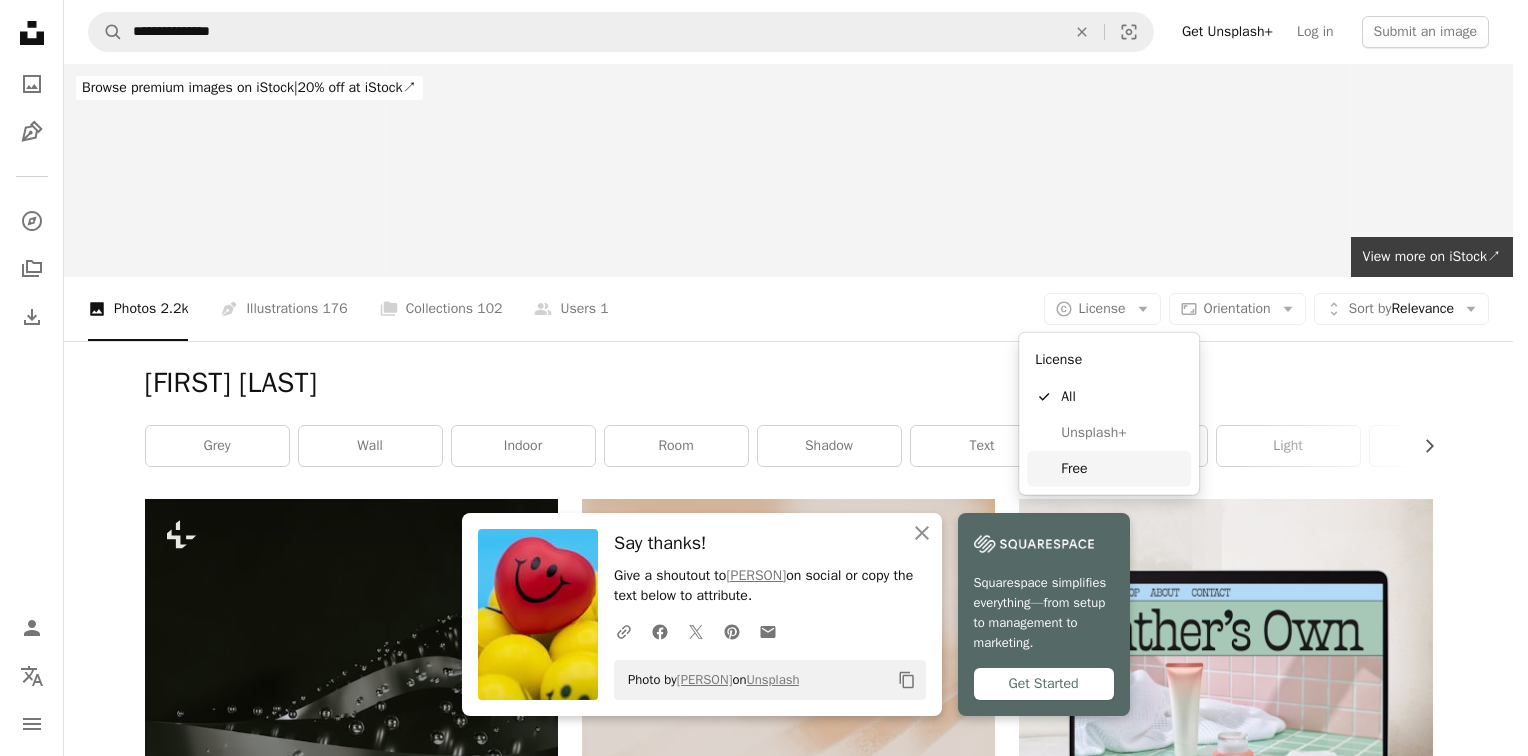click on "Free" at bounding box center (1122, 469) 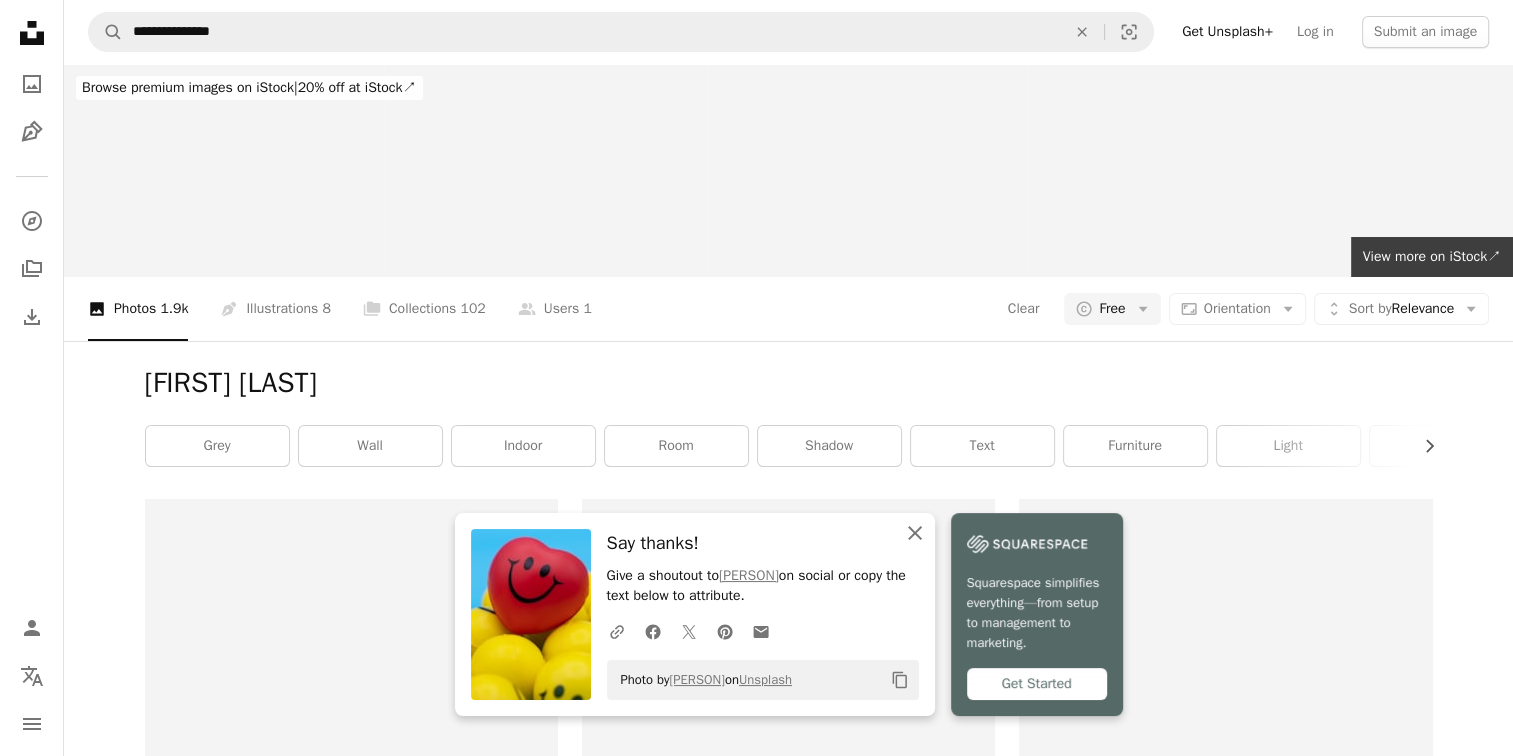 click on "An X shape" 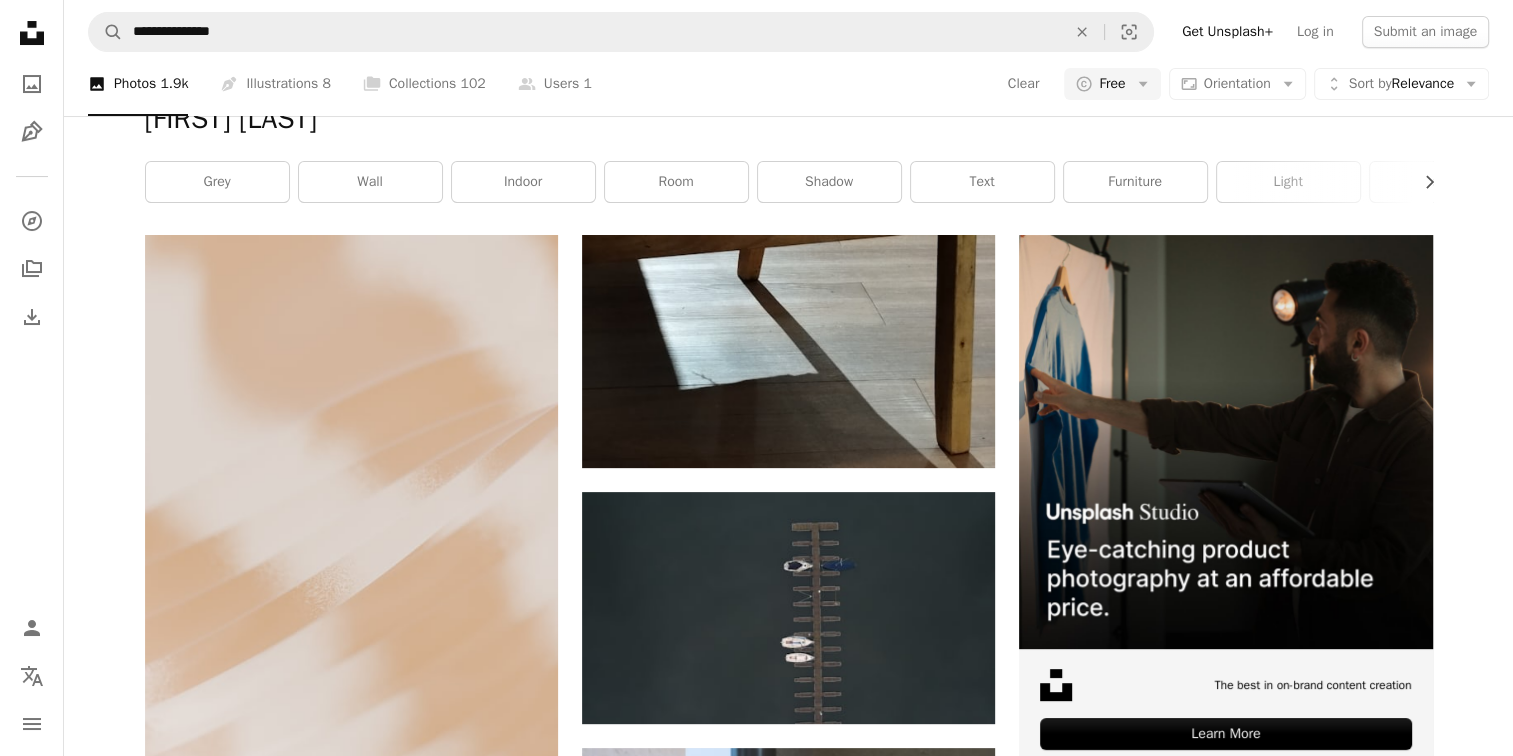 scroll, scrollTop: 300, scrollLeft: 0, axis: vertical 